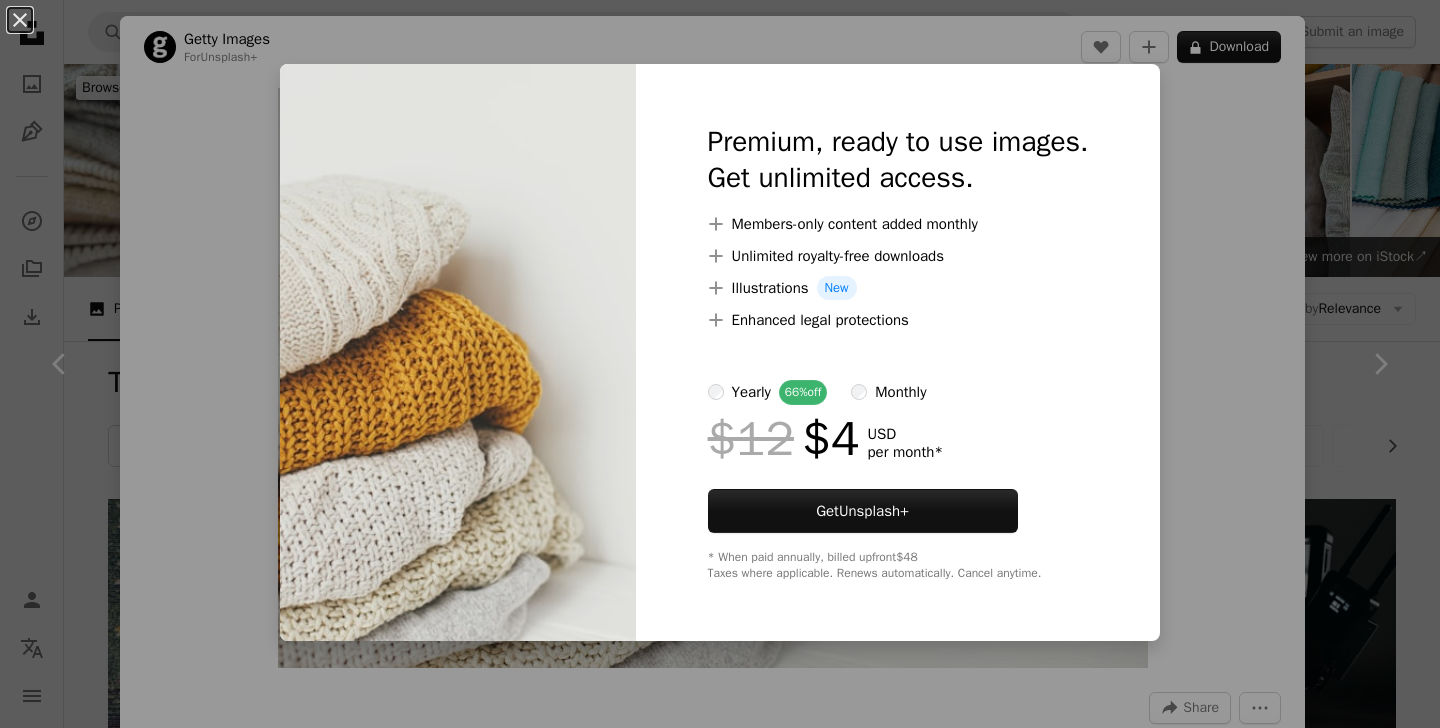 scroll, scrollTop: 18142, scrollLeft: 0, axis: vertical 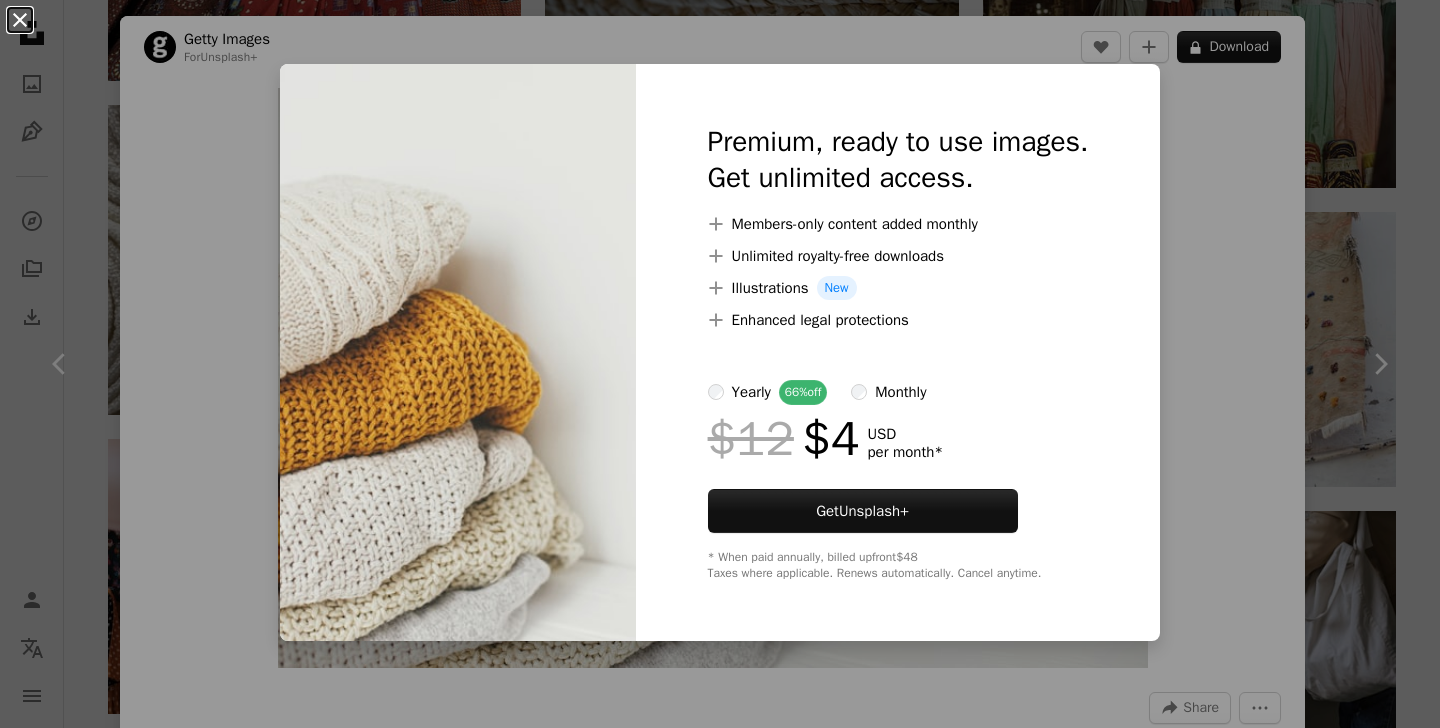 click on "An X shape" at bounding box center (20, 20) 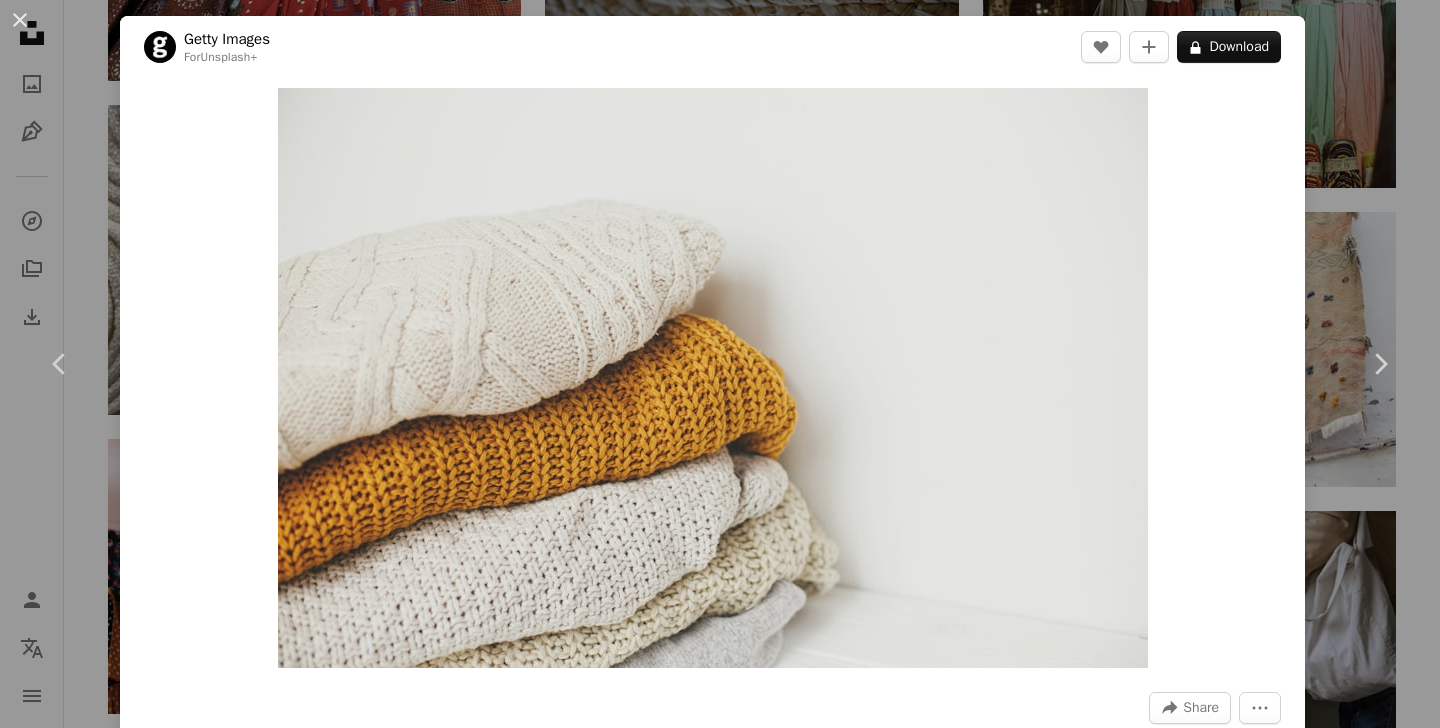 click on "An X shape" at bounding box center (20, 20) 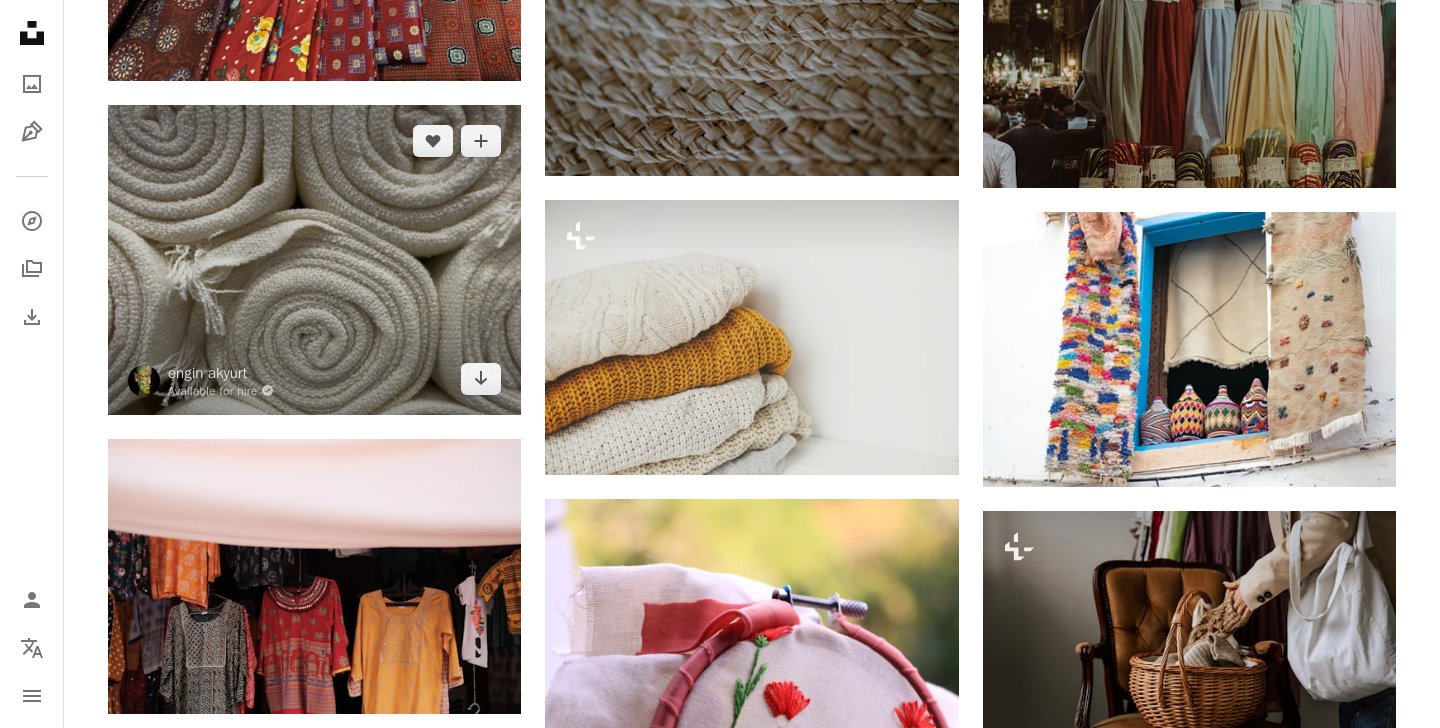 click at bounding box center (314, 260) 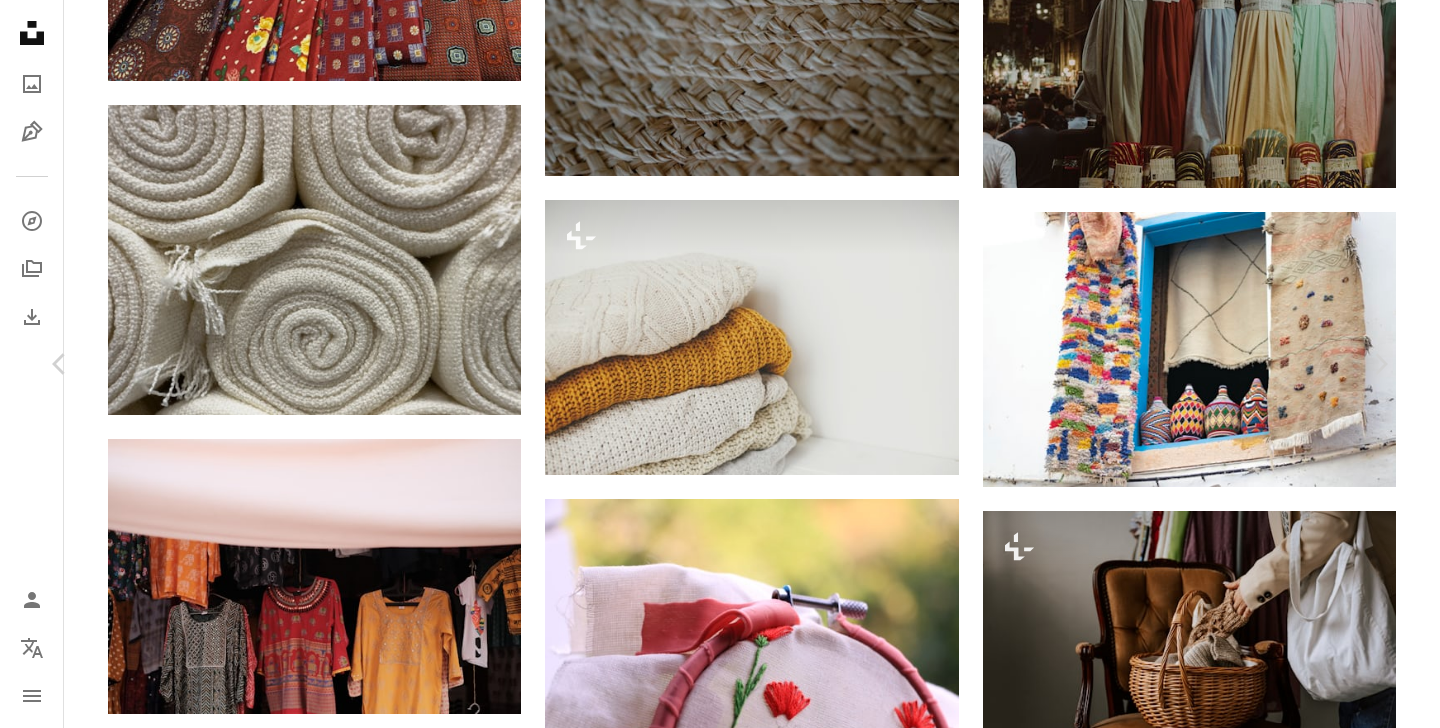 click on "An X shape" at bounding box center [20, 20] 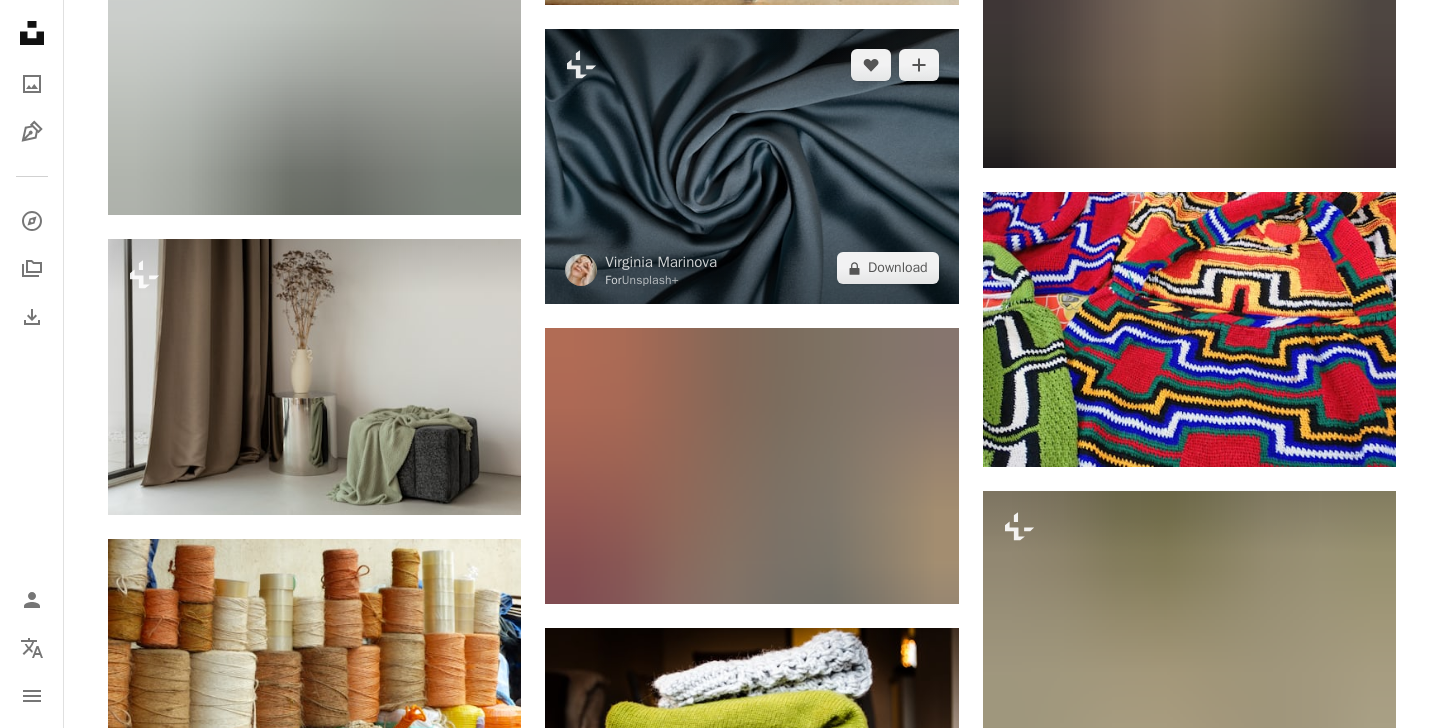 scroll, scrollTop: 32330, scrollLeft: 0, axis: vertical 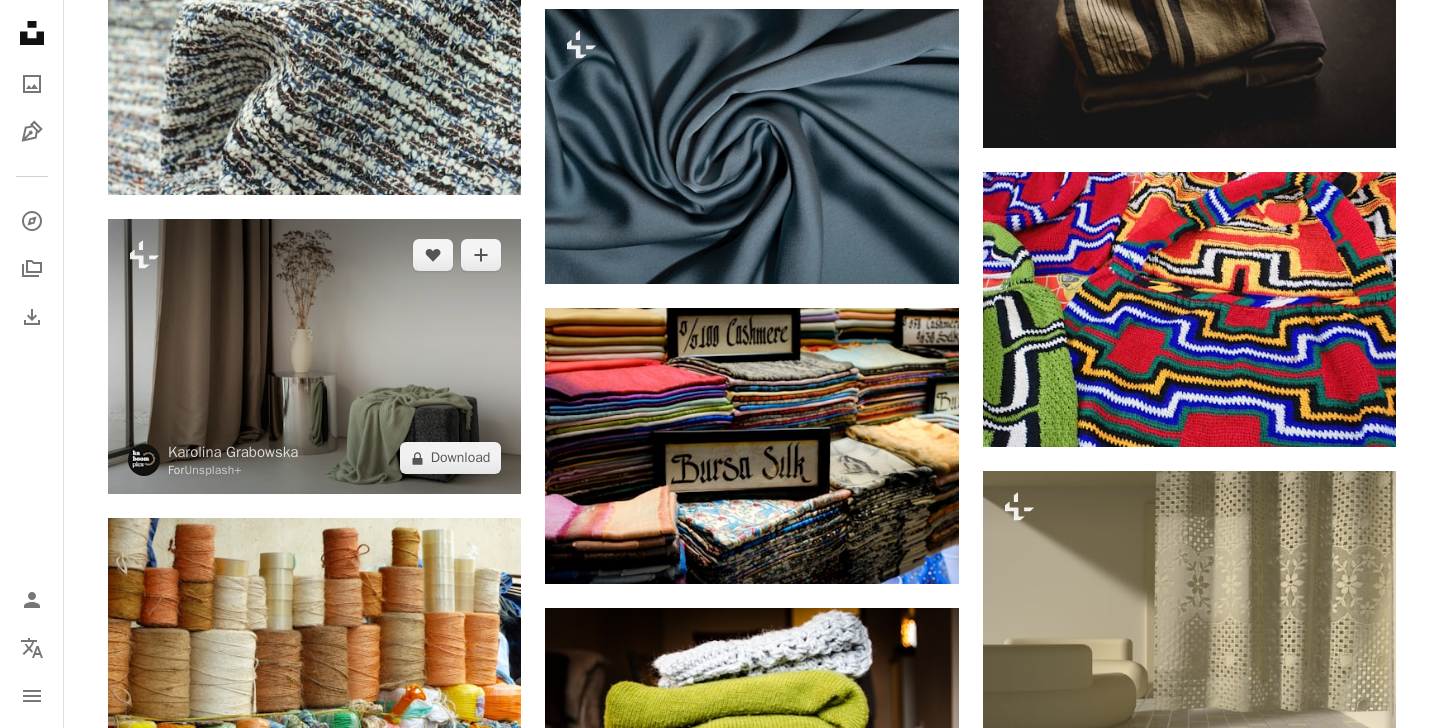 click at bounding box center [314, 356] 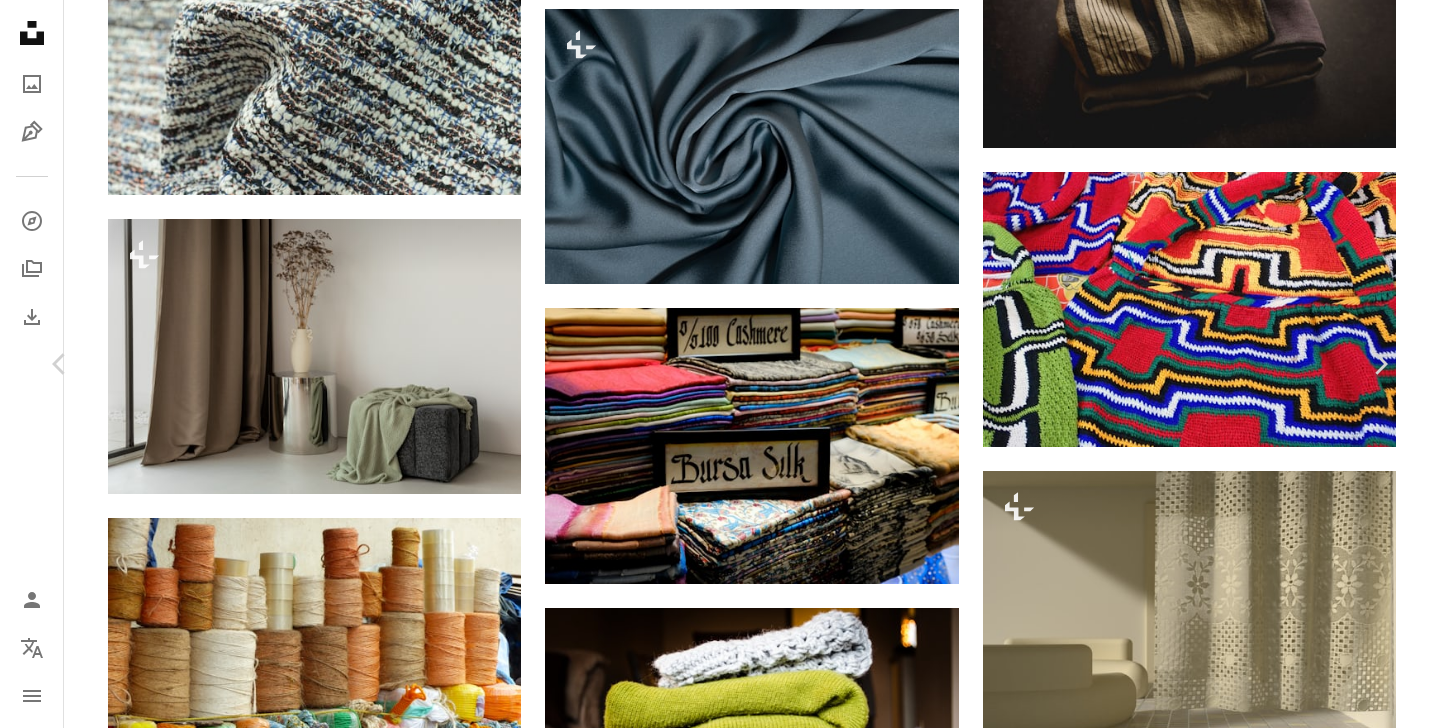 click on "An X shape" at bounding box center [20, 20] 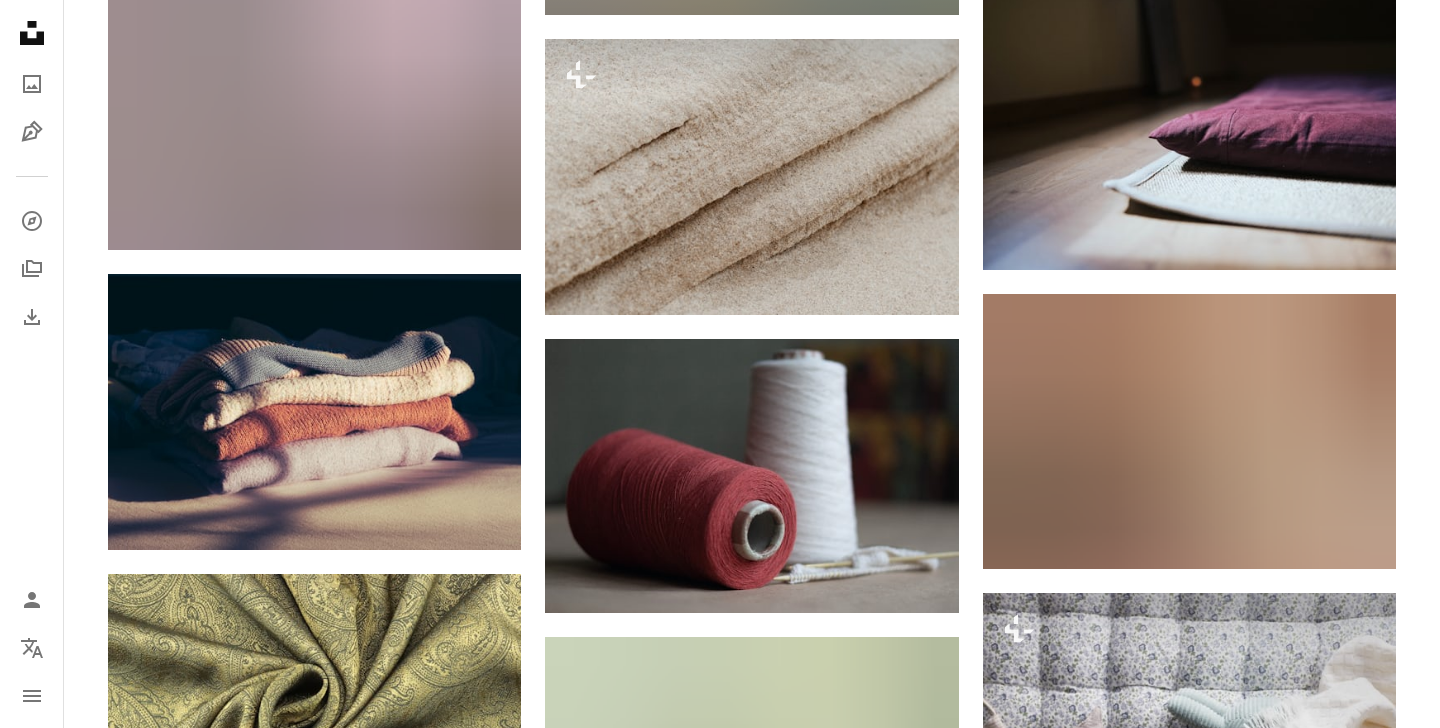 scroll, scrollTop: 41601, scrollLeft: 0, axis: vertical 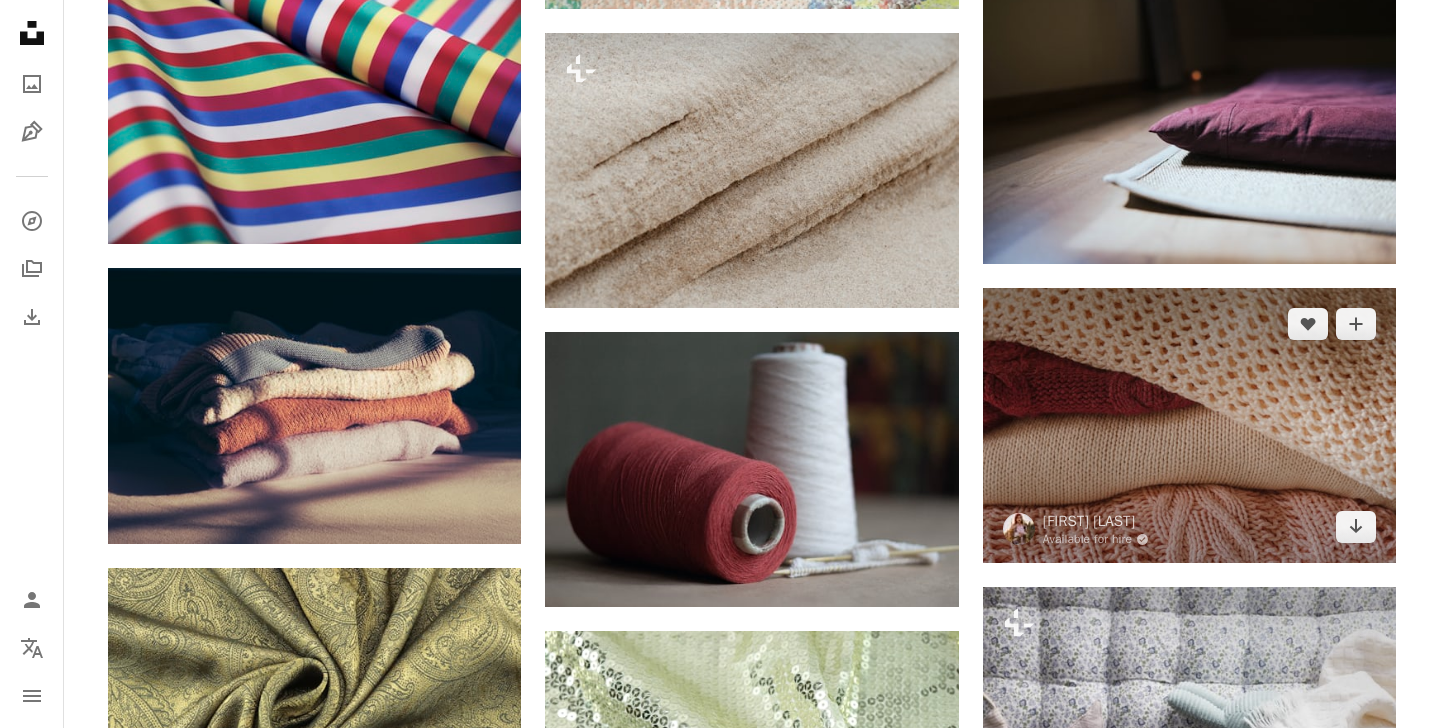 click at bounding box center (1189, 425) 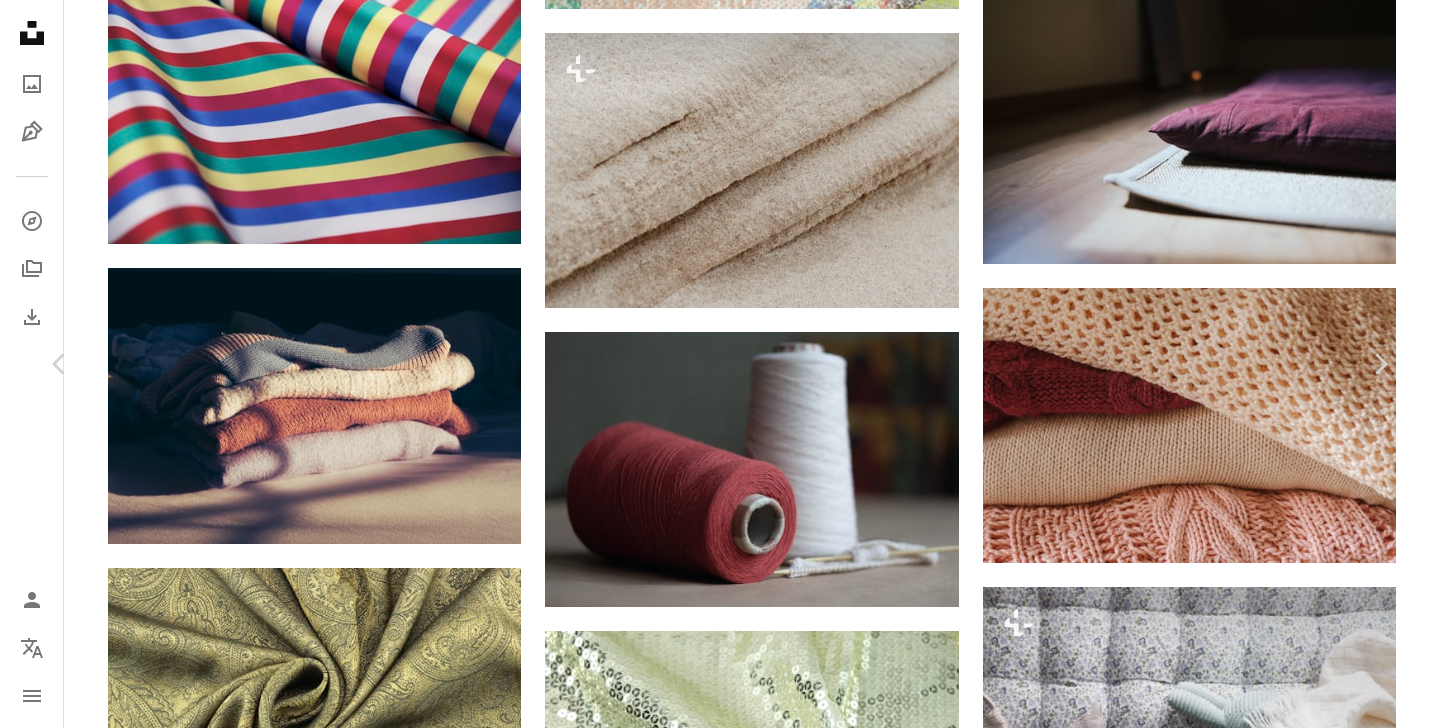 click on "An X shape" at bounding box center (20, 20) 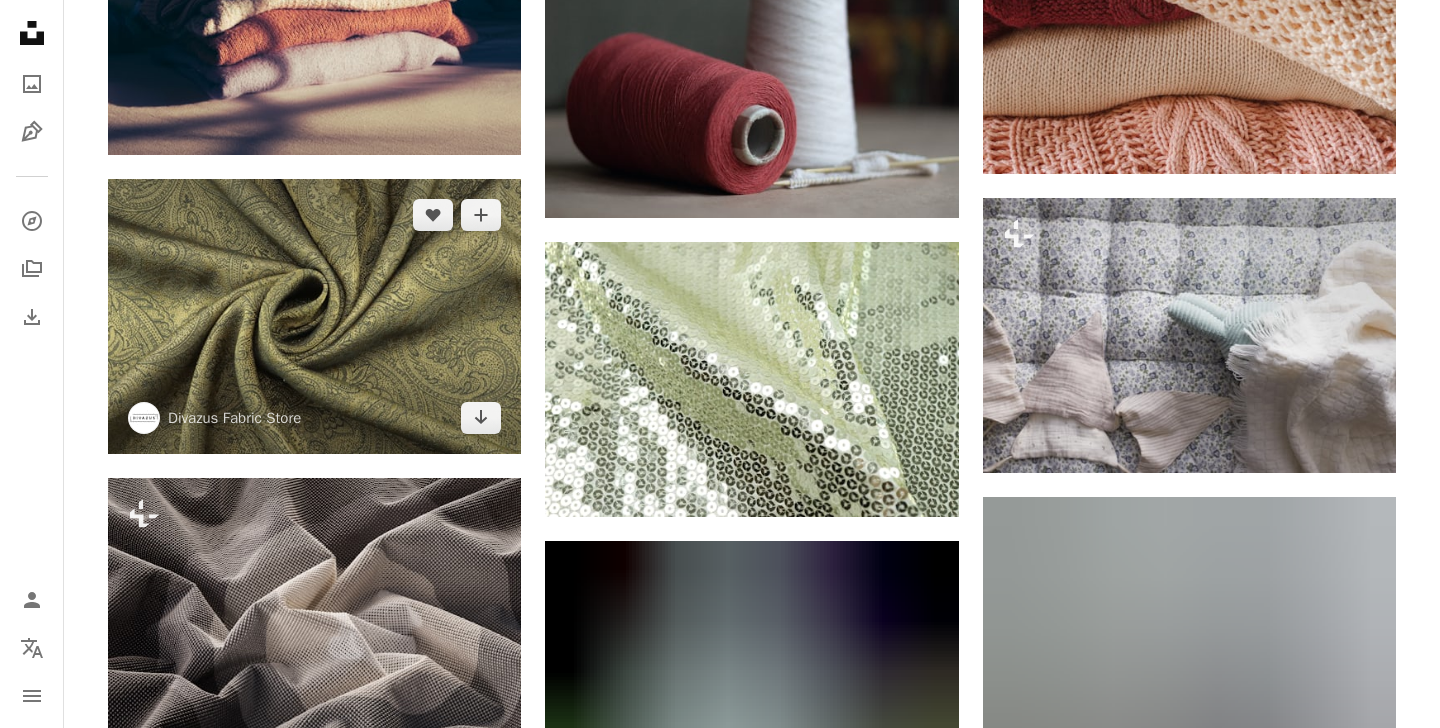 scroll, scrollTop: 41926, scrollLeft: 0, axis: vertical 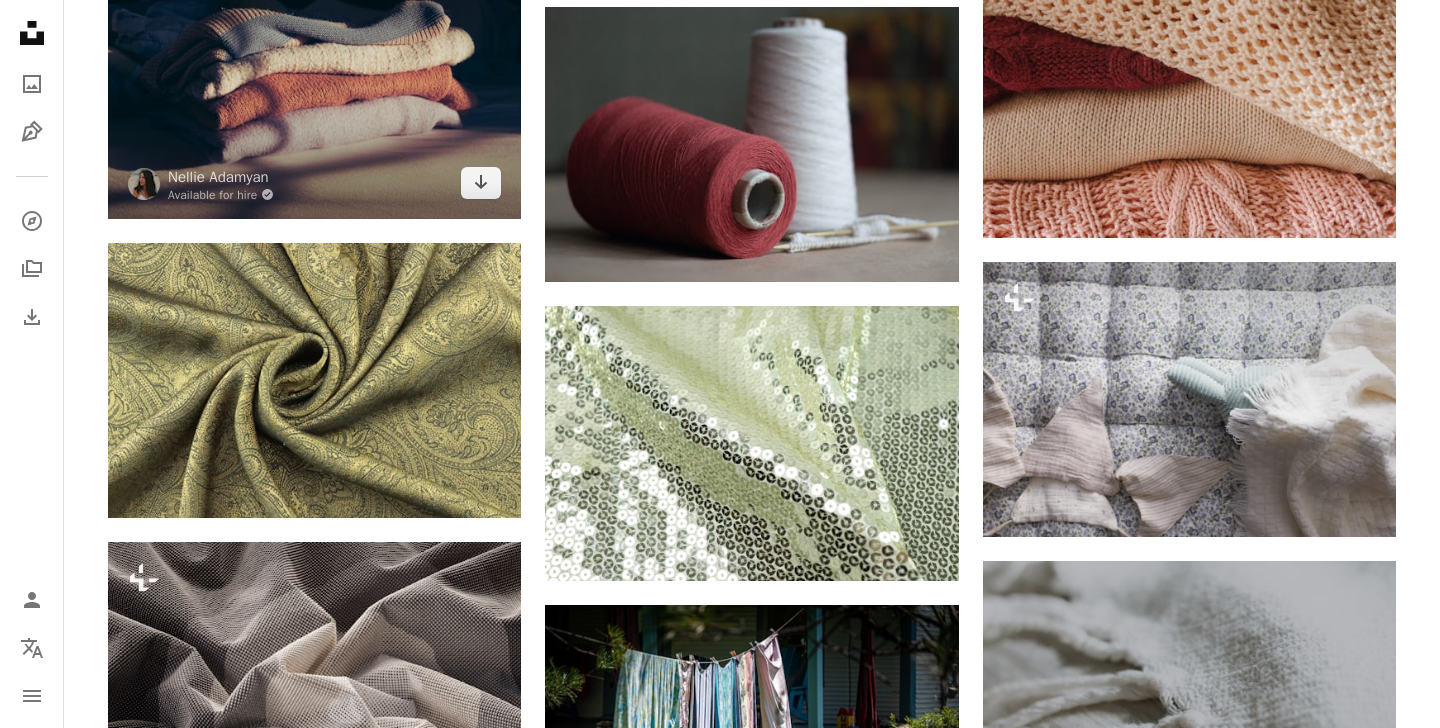 click at bounding box center (314, 80) 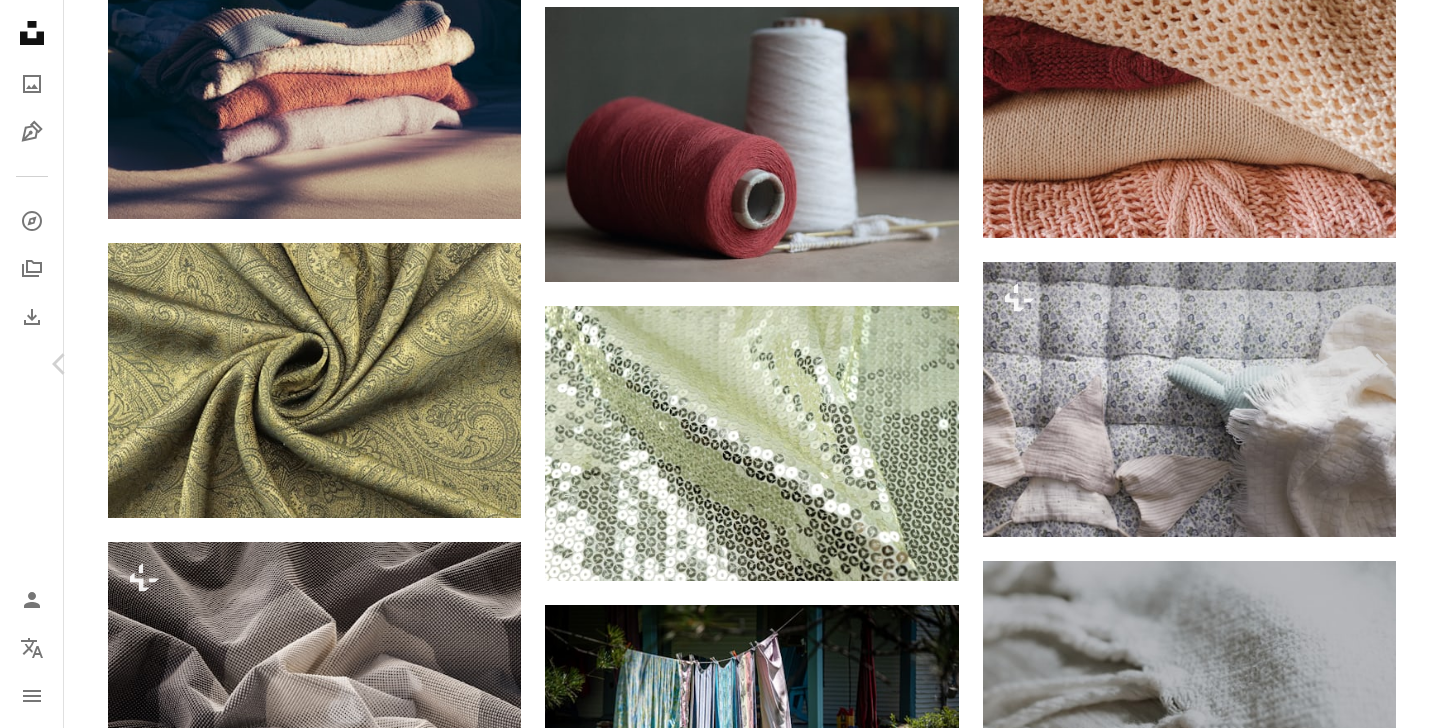 scroll, scrollTop: 1270, scrollLeft: 0, axis: vertical 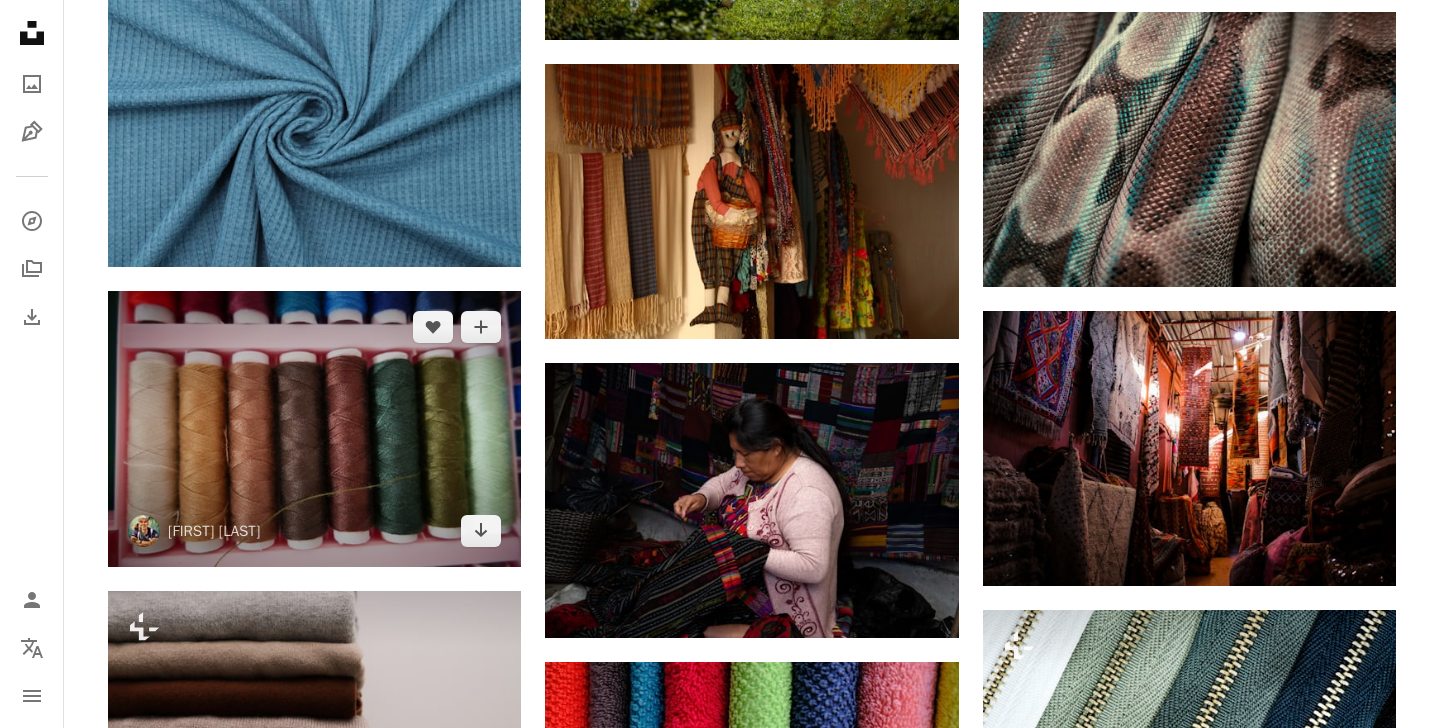 click at bounding box center [314, 429] 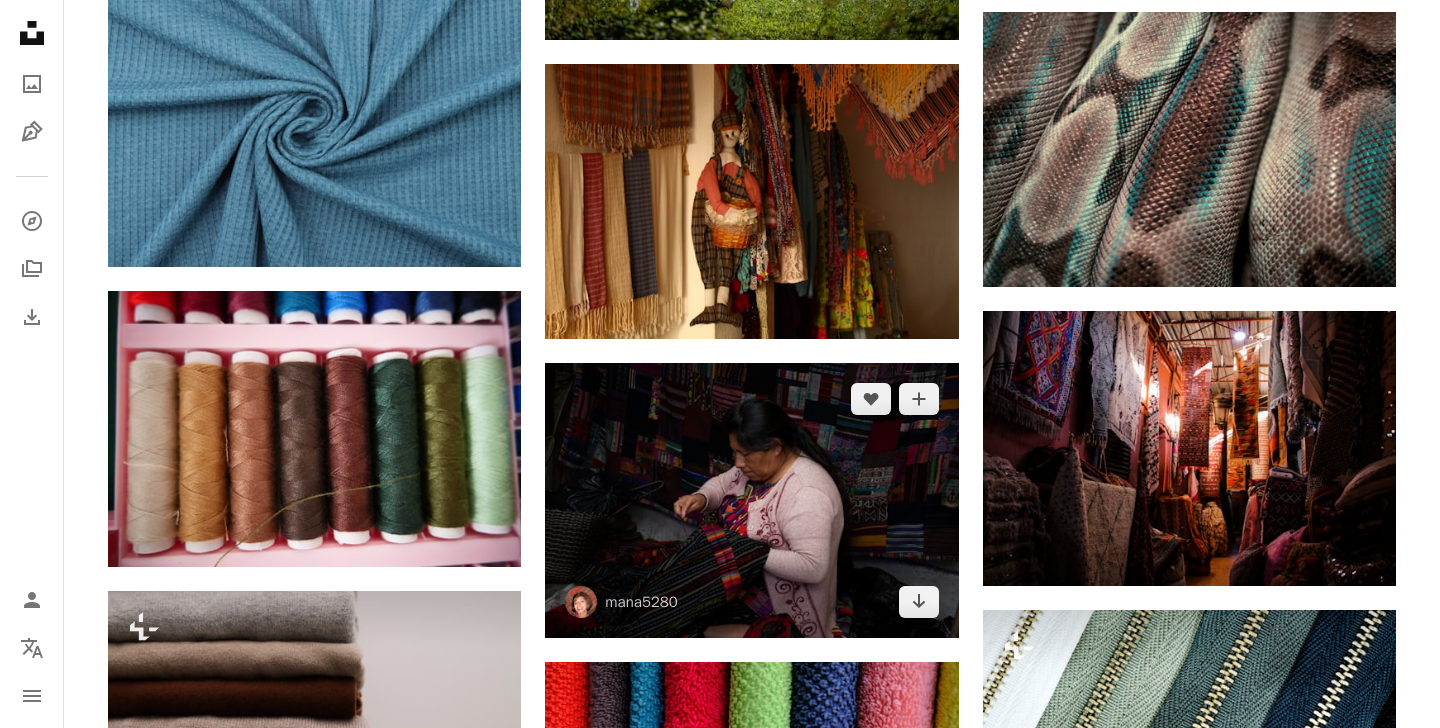 scroll, scrollTop: 43360, scrollLeft: 0, axis: vertical 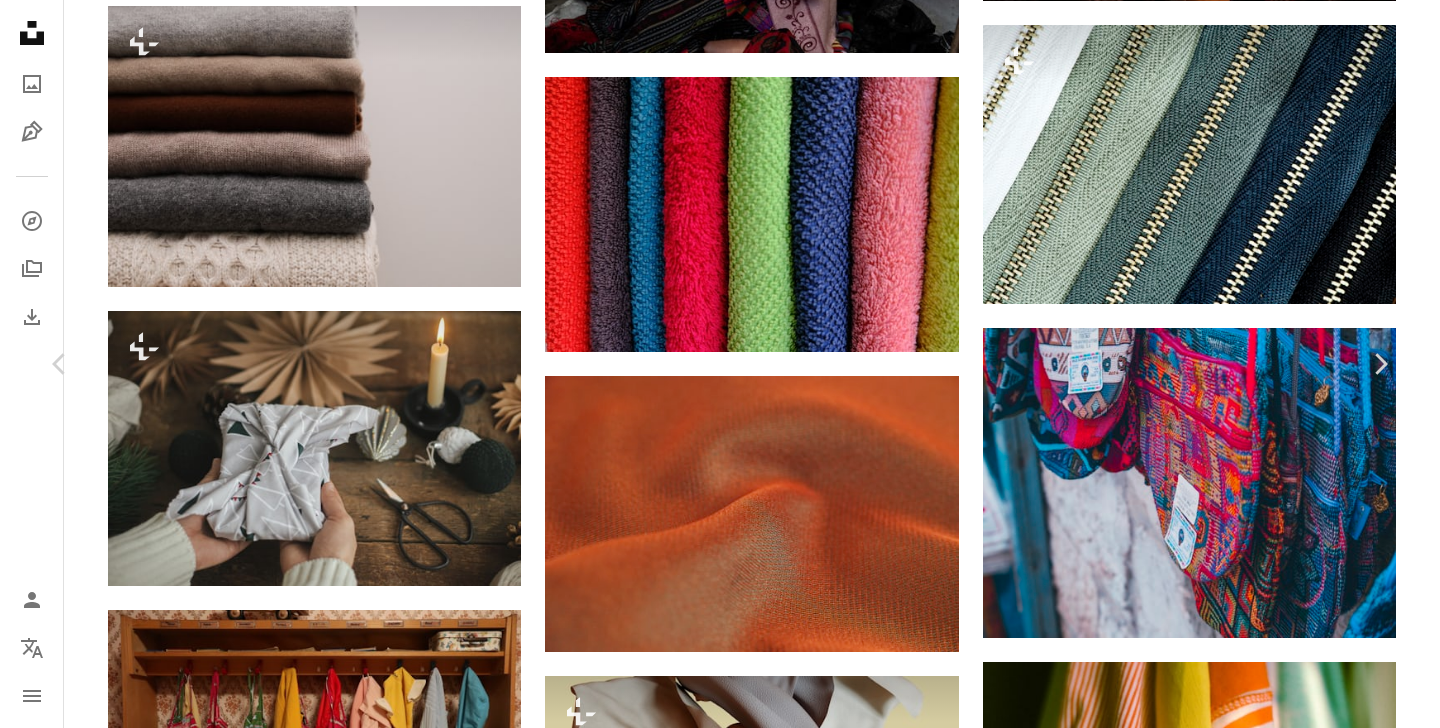 click on "An X shape" at bounding box center [20, 20] 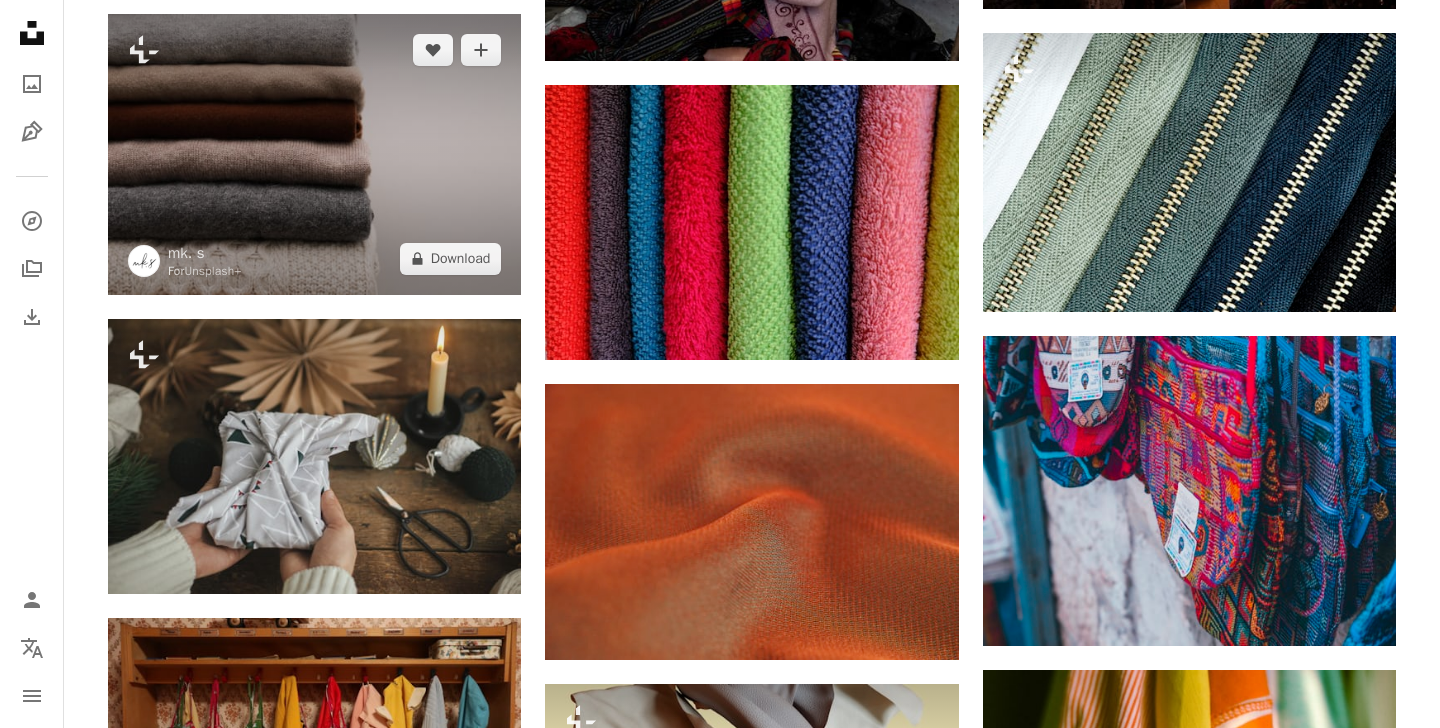 scroll, scrollTop: 43386, scrollLeft: 0, axis: vertical 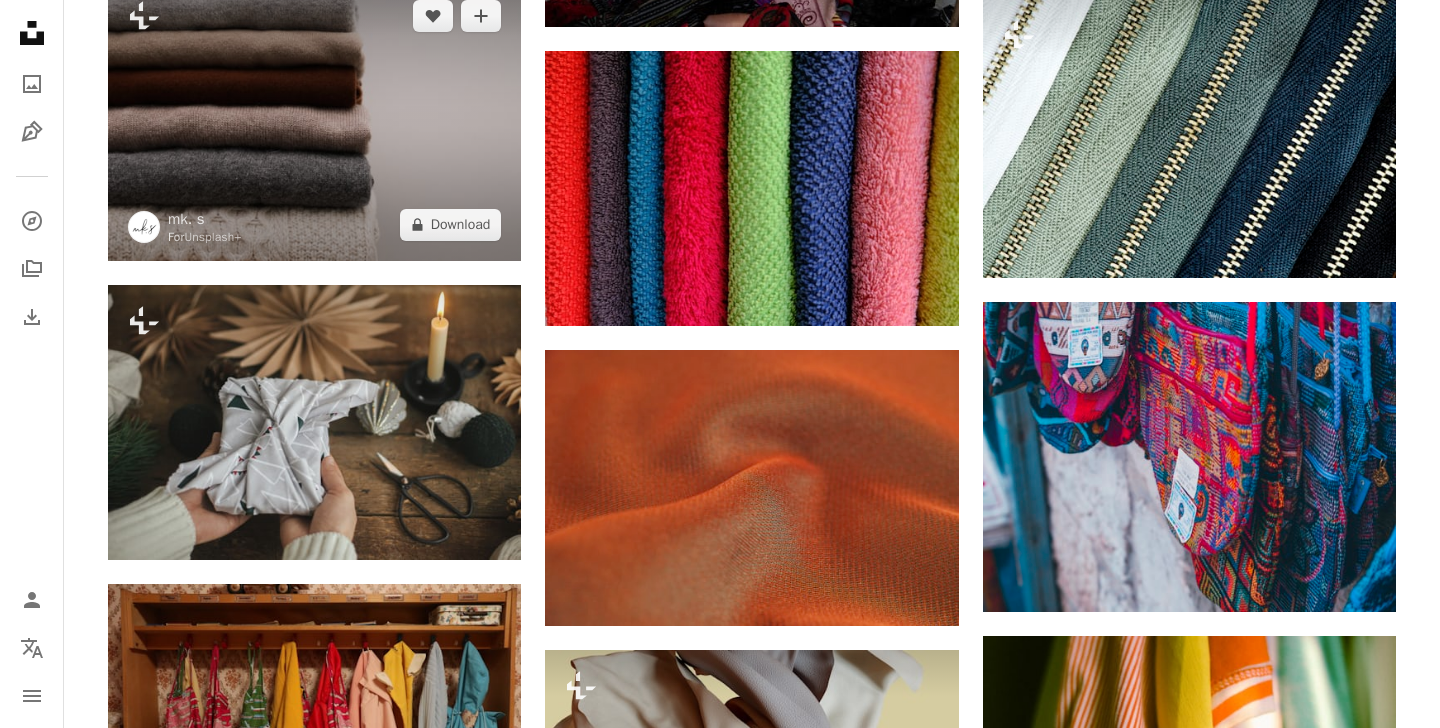 click at bounding box center (314, 120) 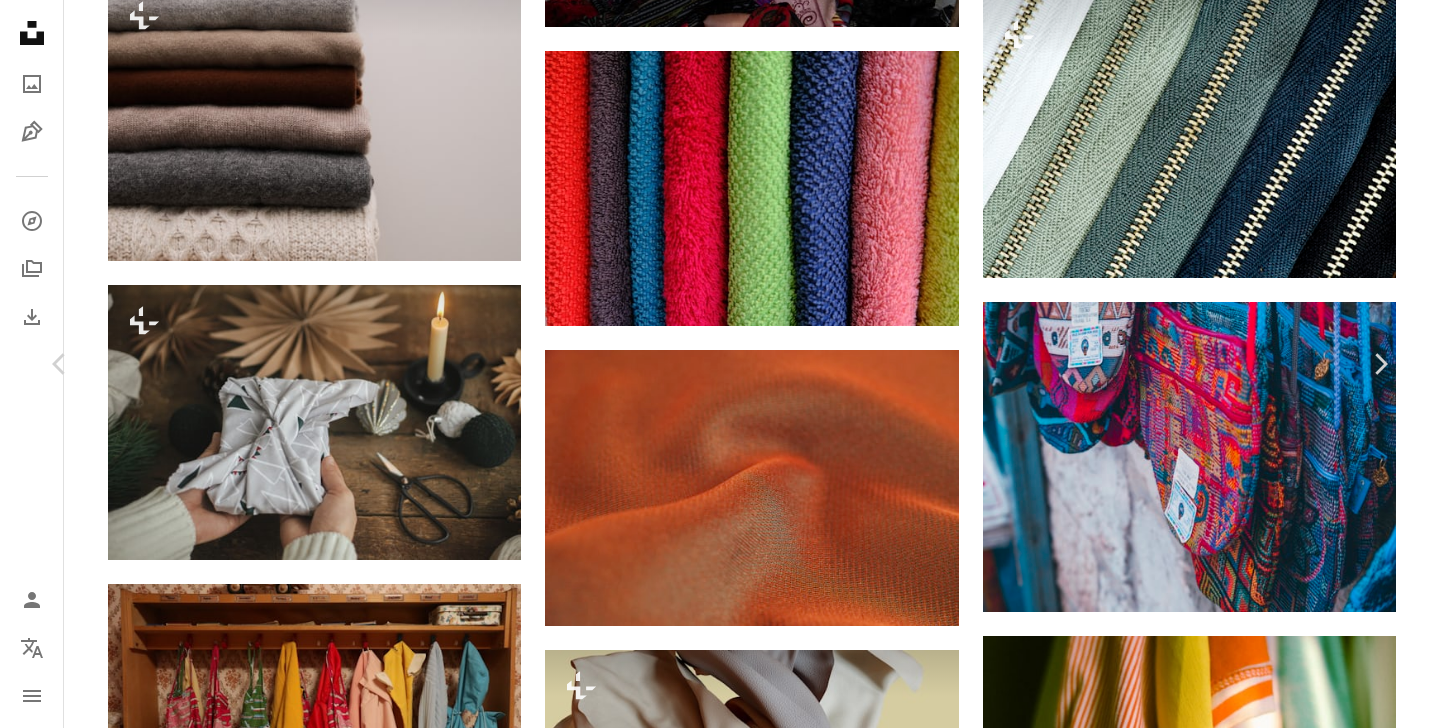 scroll, scrollTop: 3159, scrollLeft: 0, axis: vertical 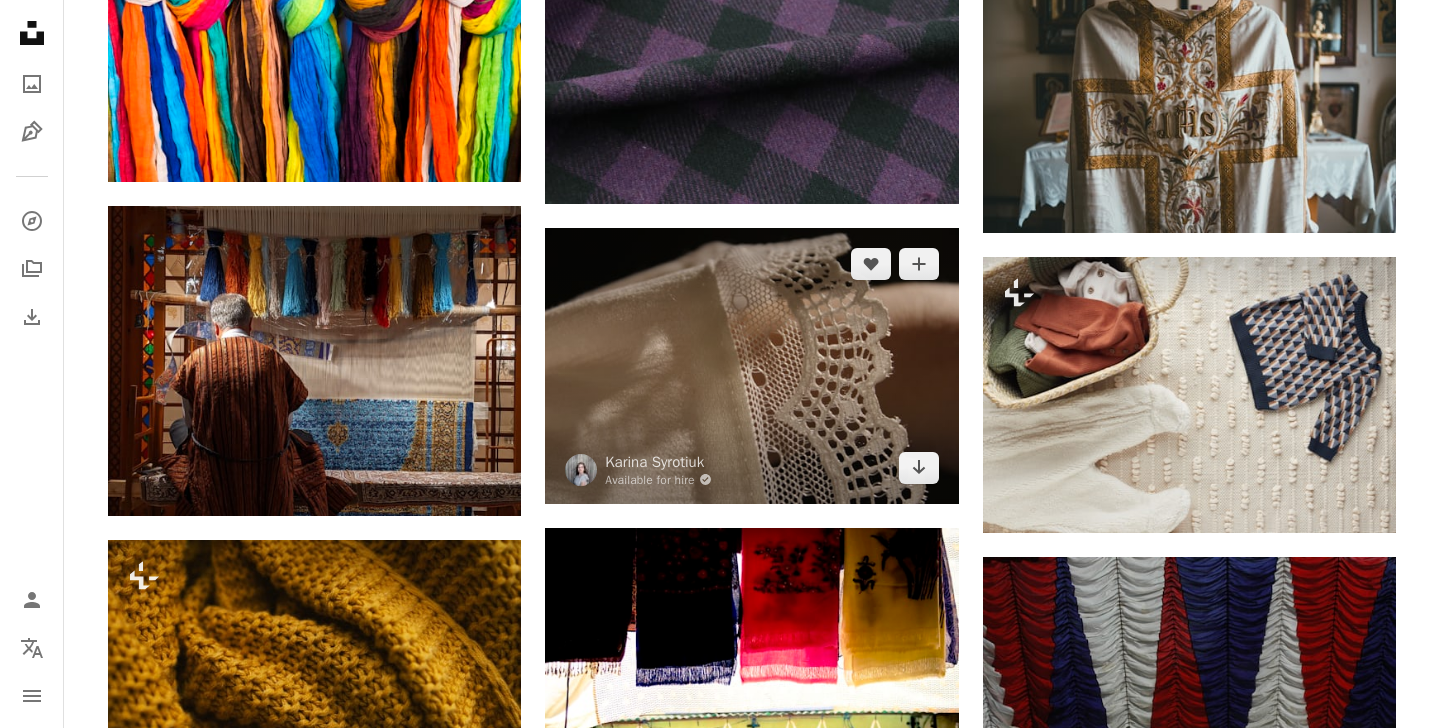 click at bounding box center [751, 365] 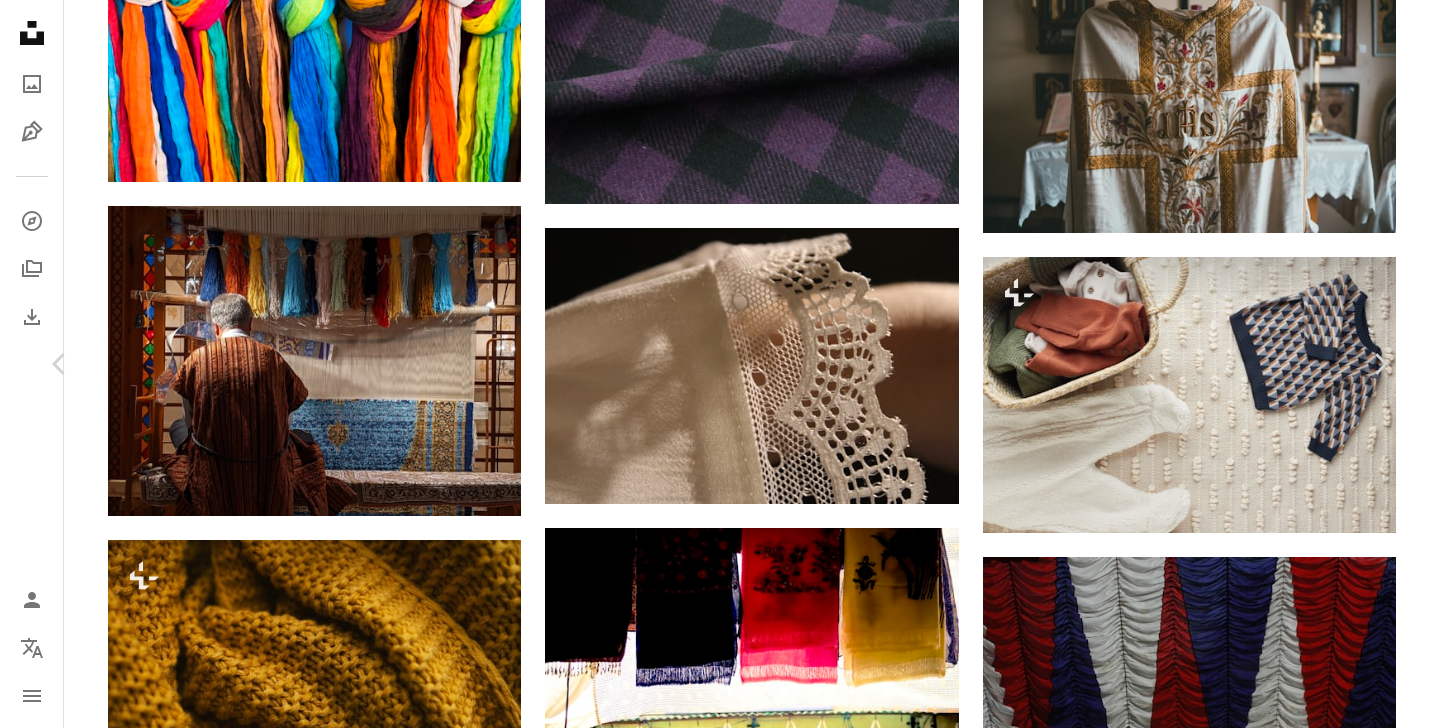 scroll, scrollTop: 5766, scrollLeft: 0, axis: vertical 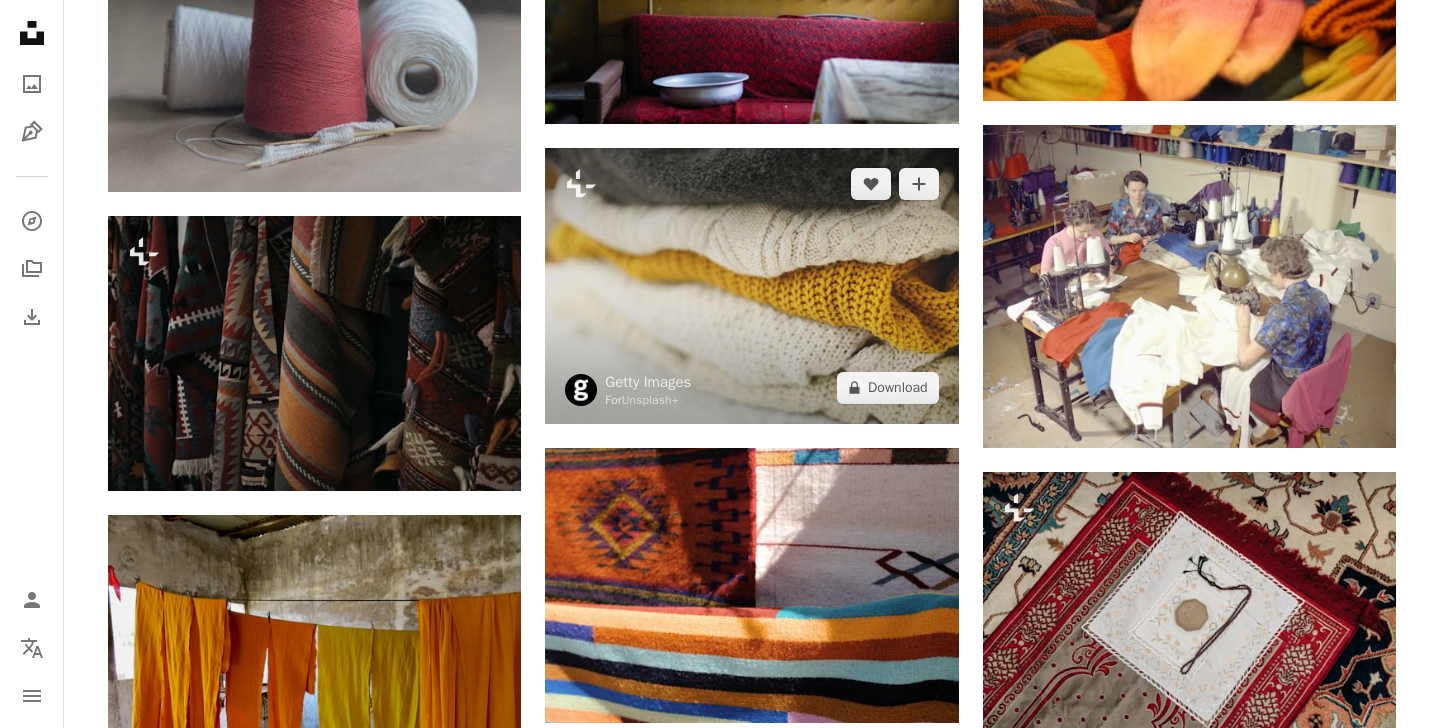 click at bounding box center (751, 285) 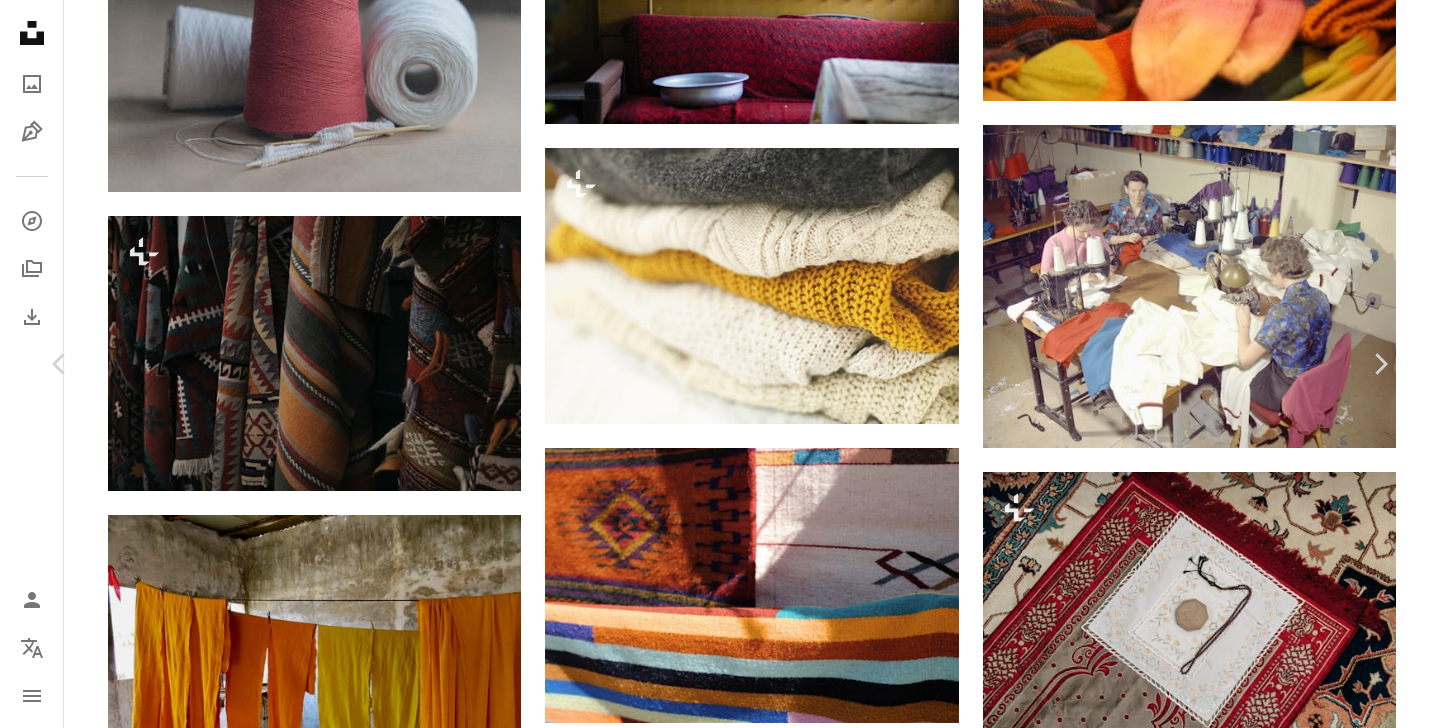 scroll, scrollTop: 5319, scrollLeft: 0, axis: vertical 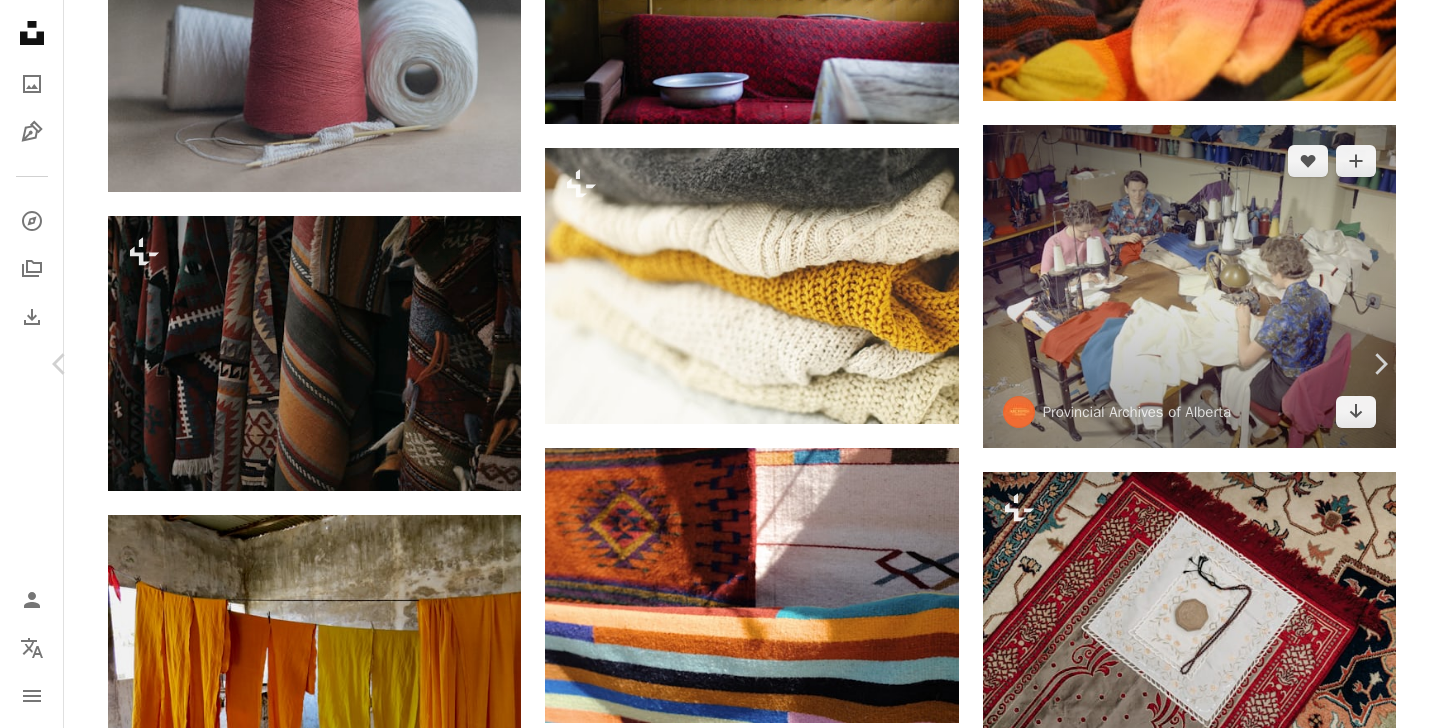 drag, startPoint x: 1396, startPoint y: 242, endPoint x: 1382, endPoint y: 247, distance: 14.866069 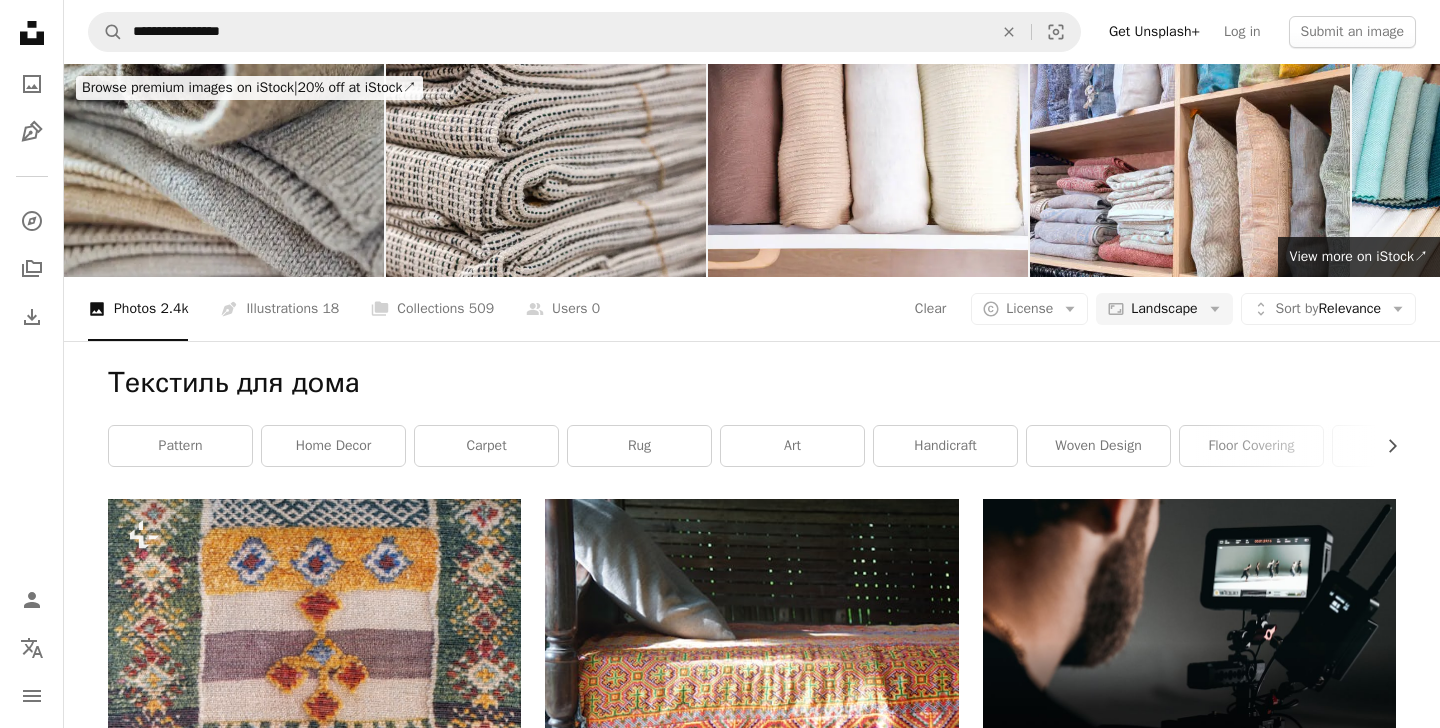 scroll, scrollTop: 0, scrollLeft: 0, axis: both 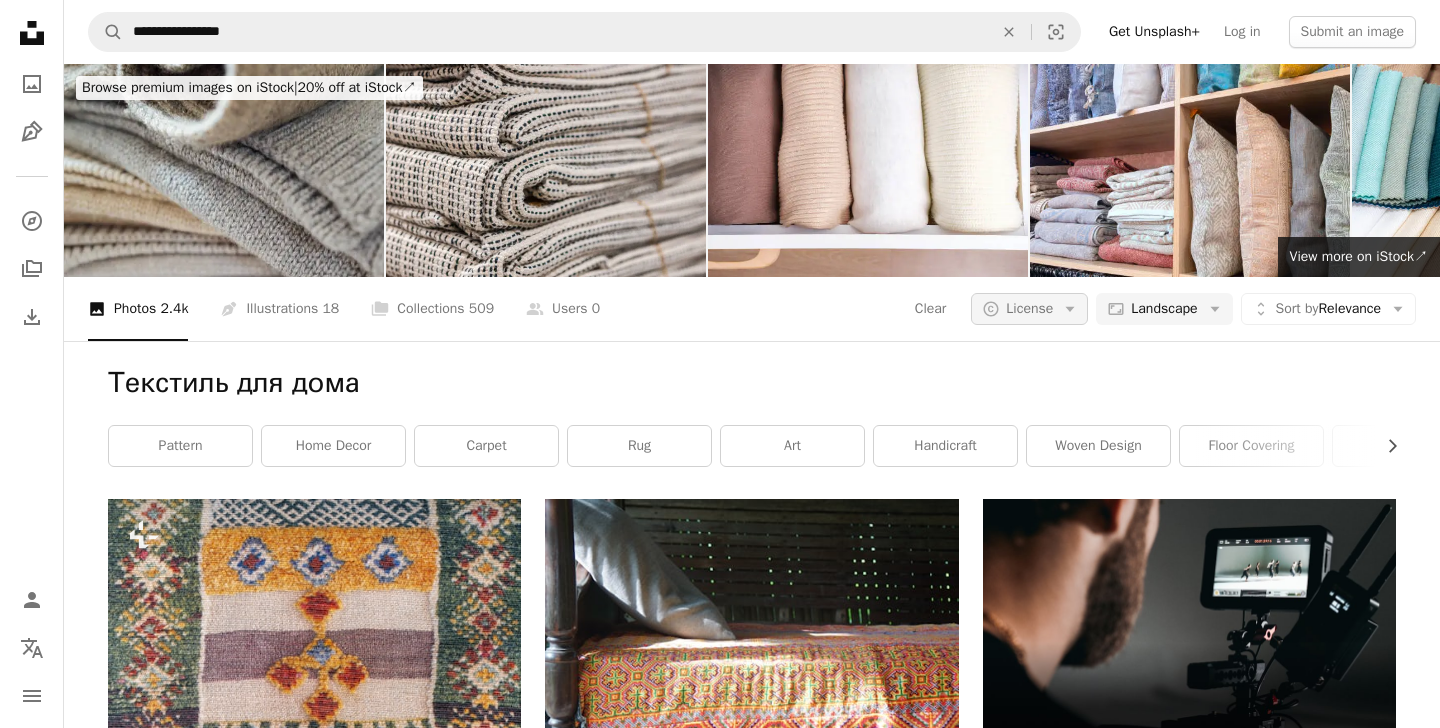 click on "A copyright icon © License Arrow down" at bounding box center (1029, 309) 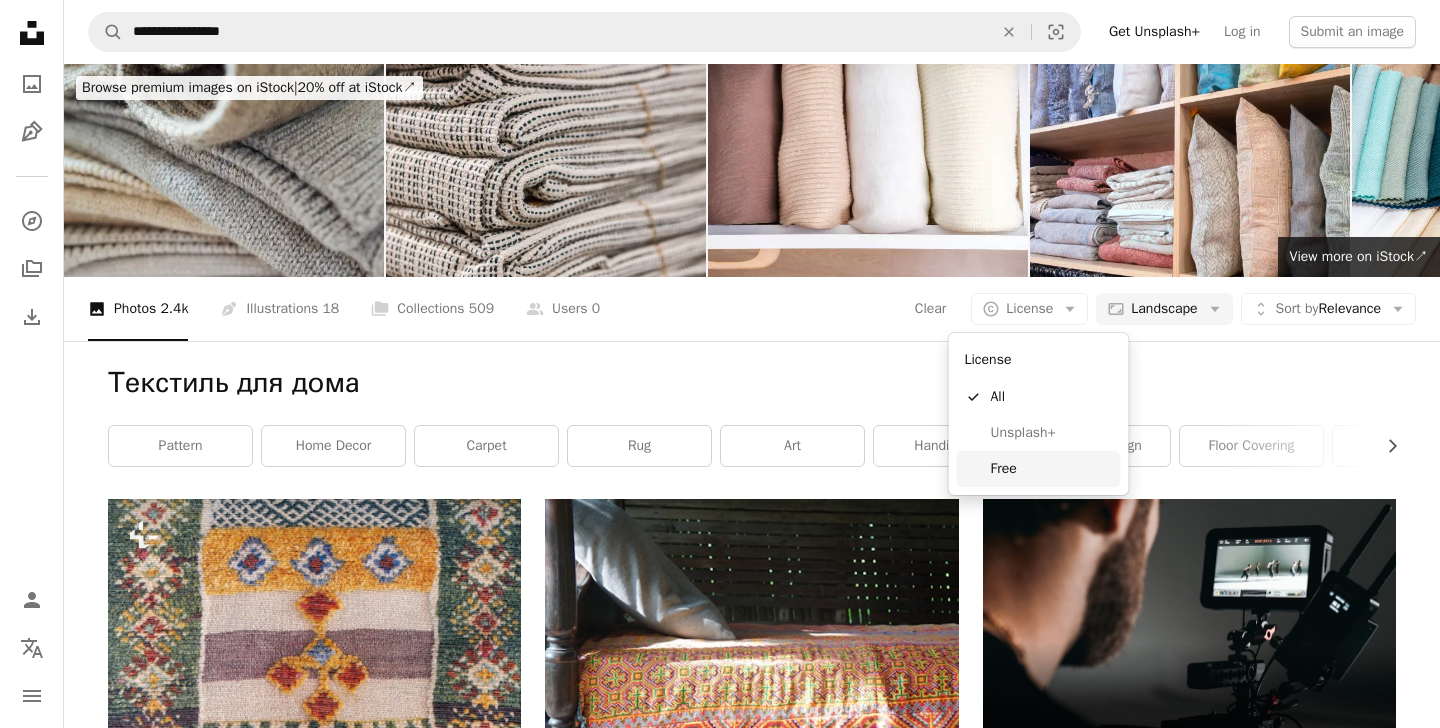 click on "Free" at bounding box center (1039, 469) 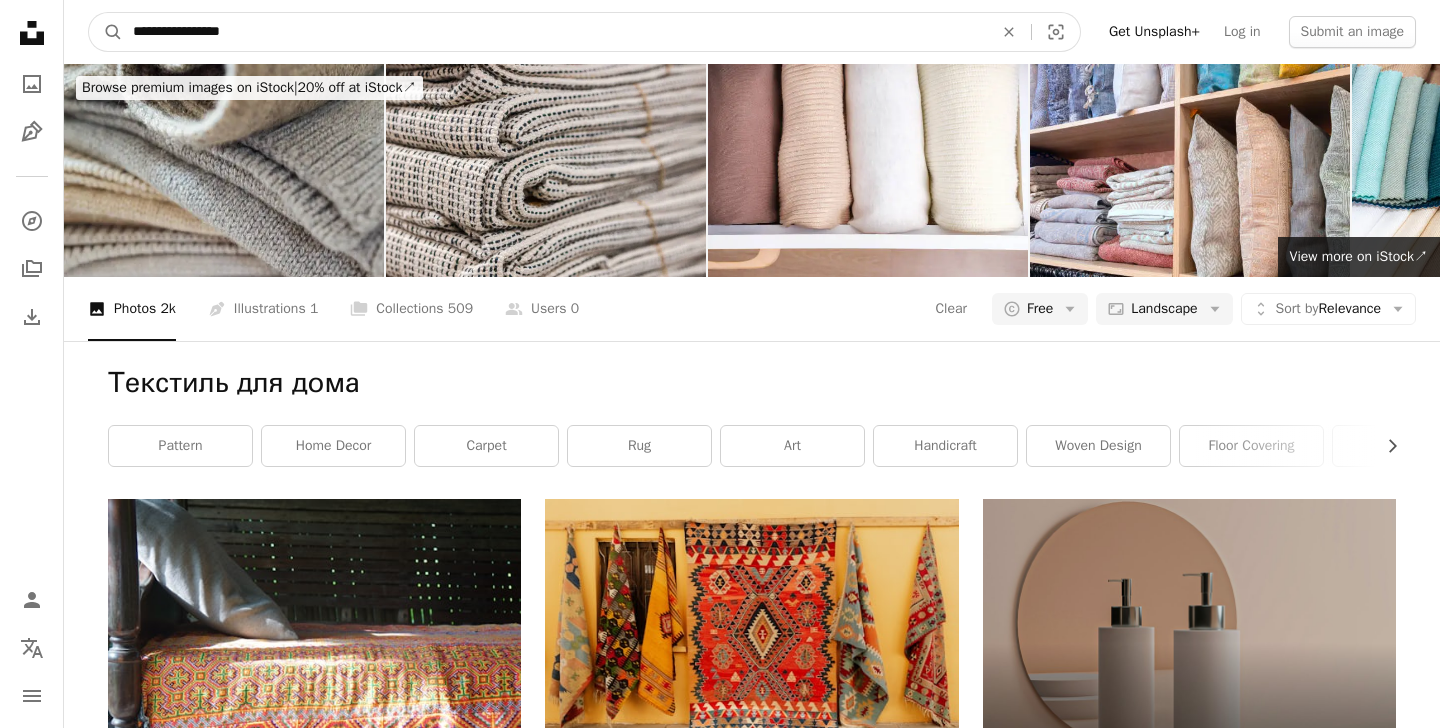 drag, startPoint x: 268, startPoint y: 35, endPoint x: 1, endPoint y: -31, distance: 275.03635 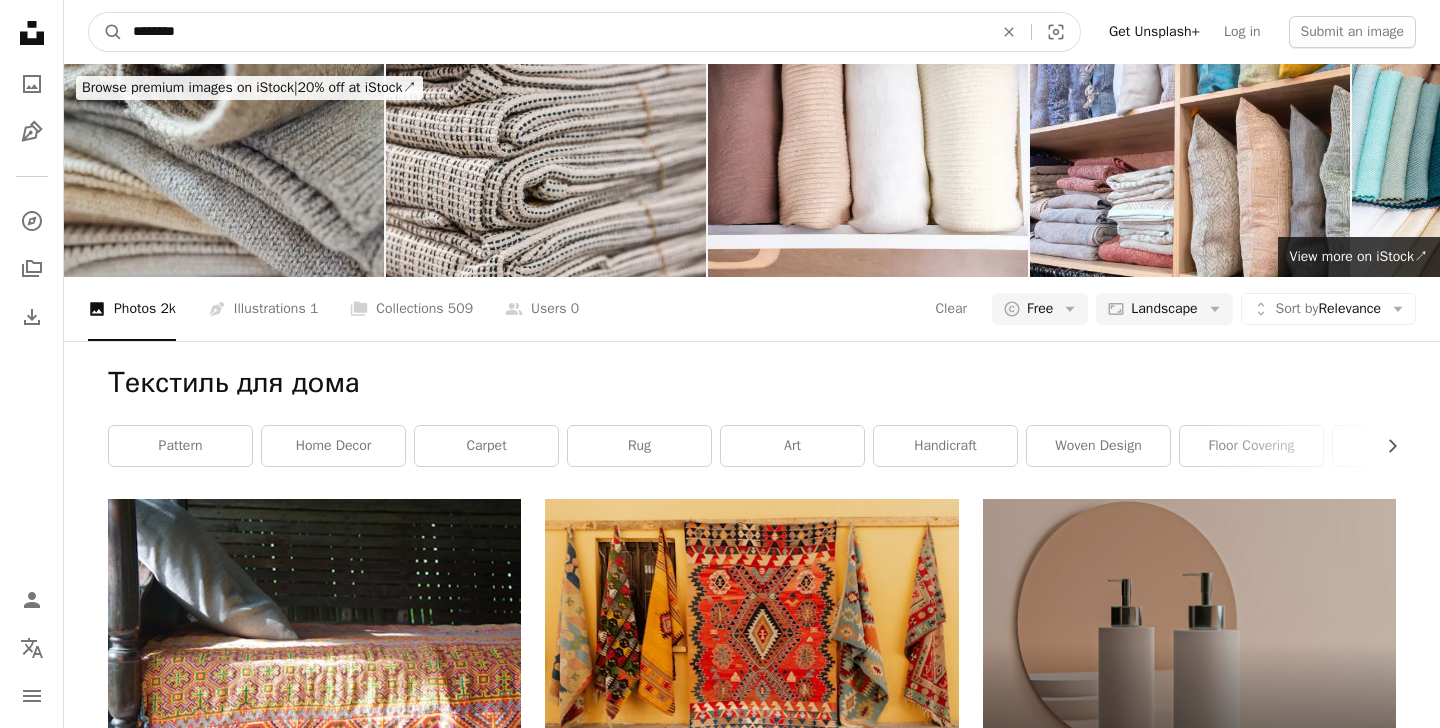 type on "*********" 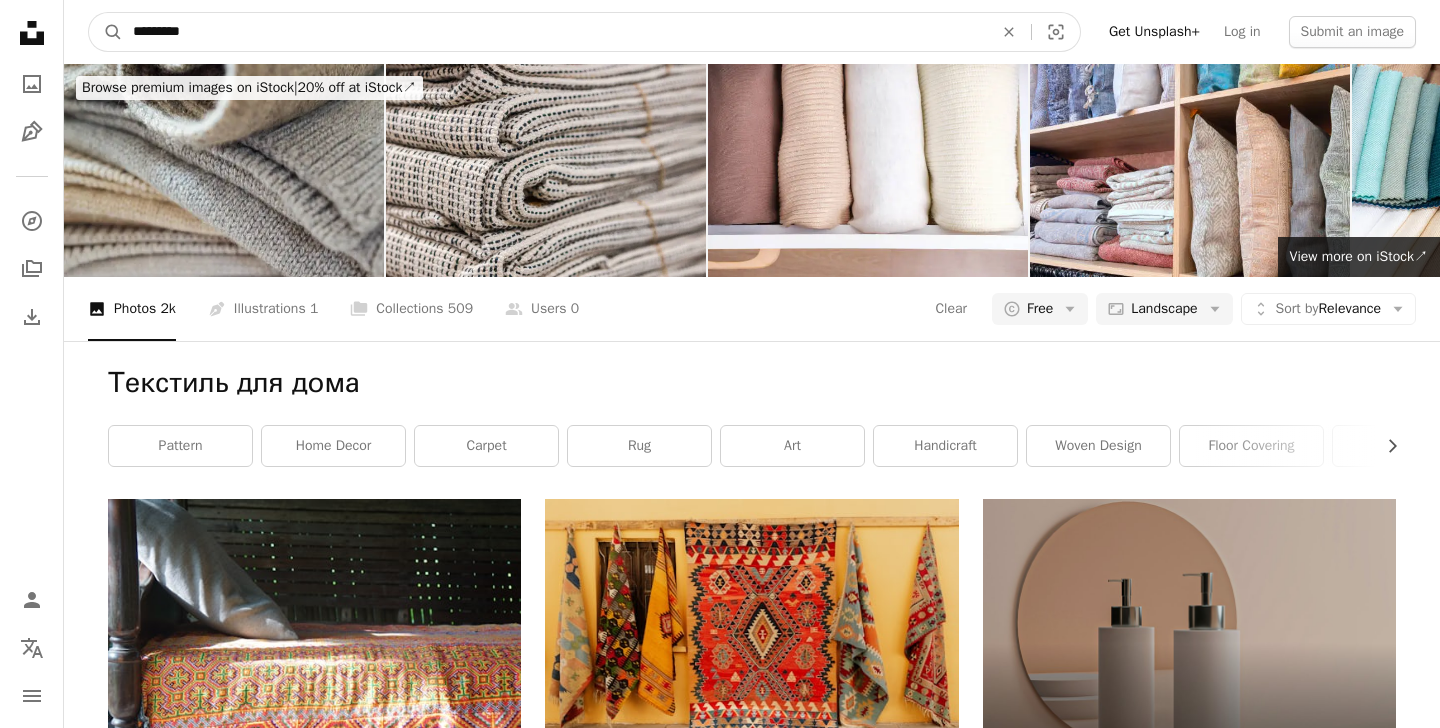 click on "A magnifying glass" at bounding box center (106, 32) 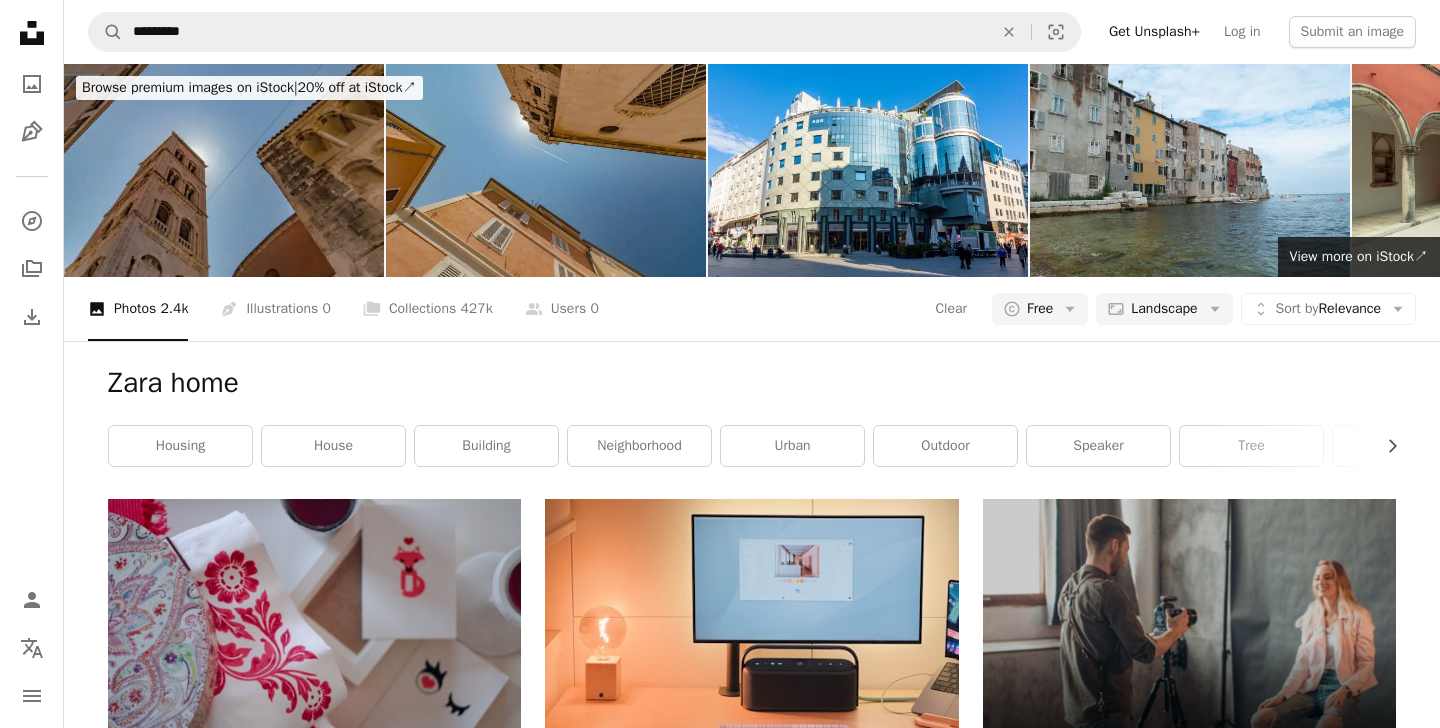scroll, scrollTop: 0, scrollLeft: 0, axis: both 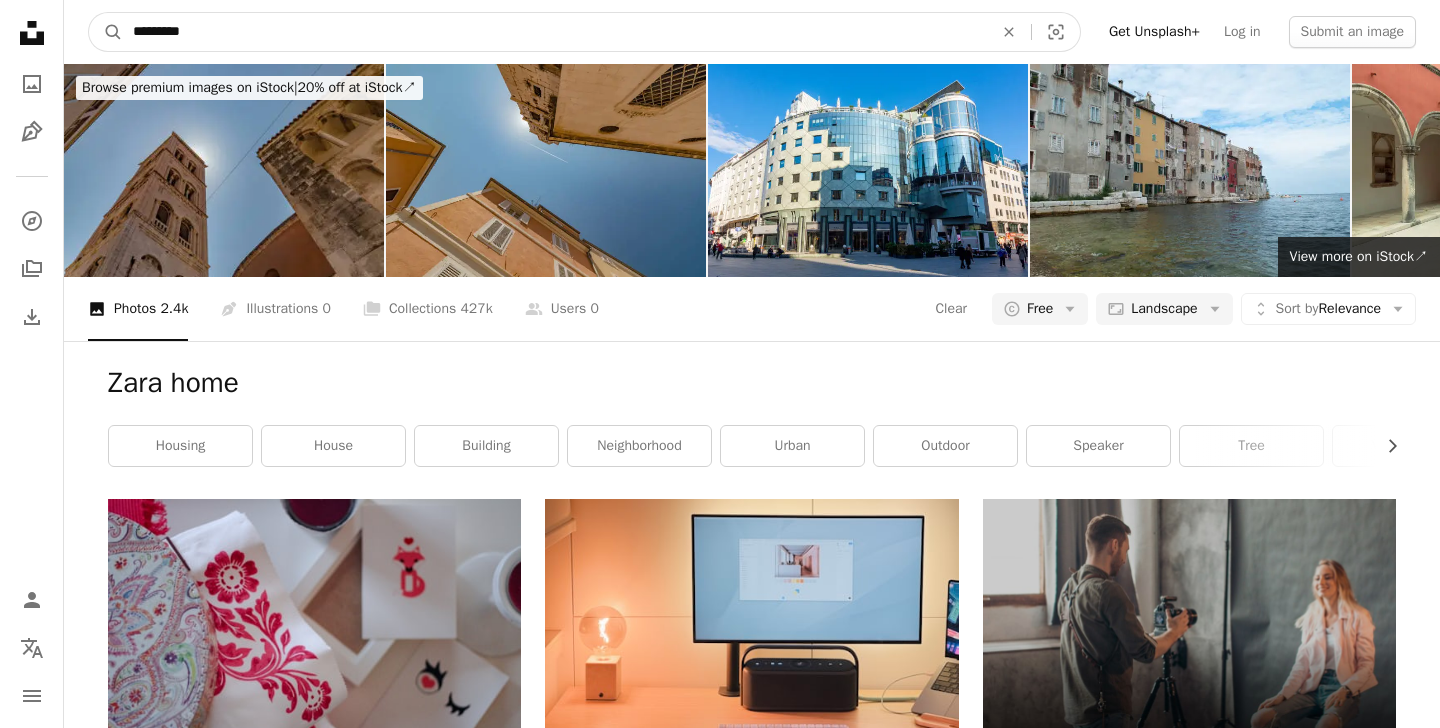 click on "*********" at bounding box center [555, 32] 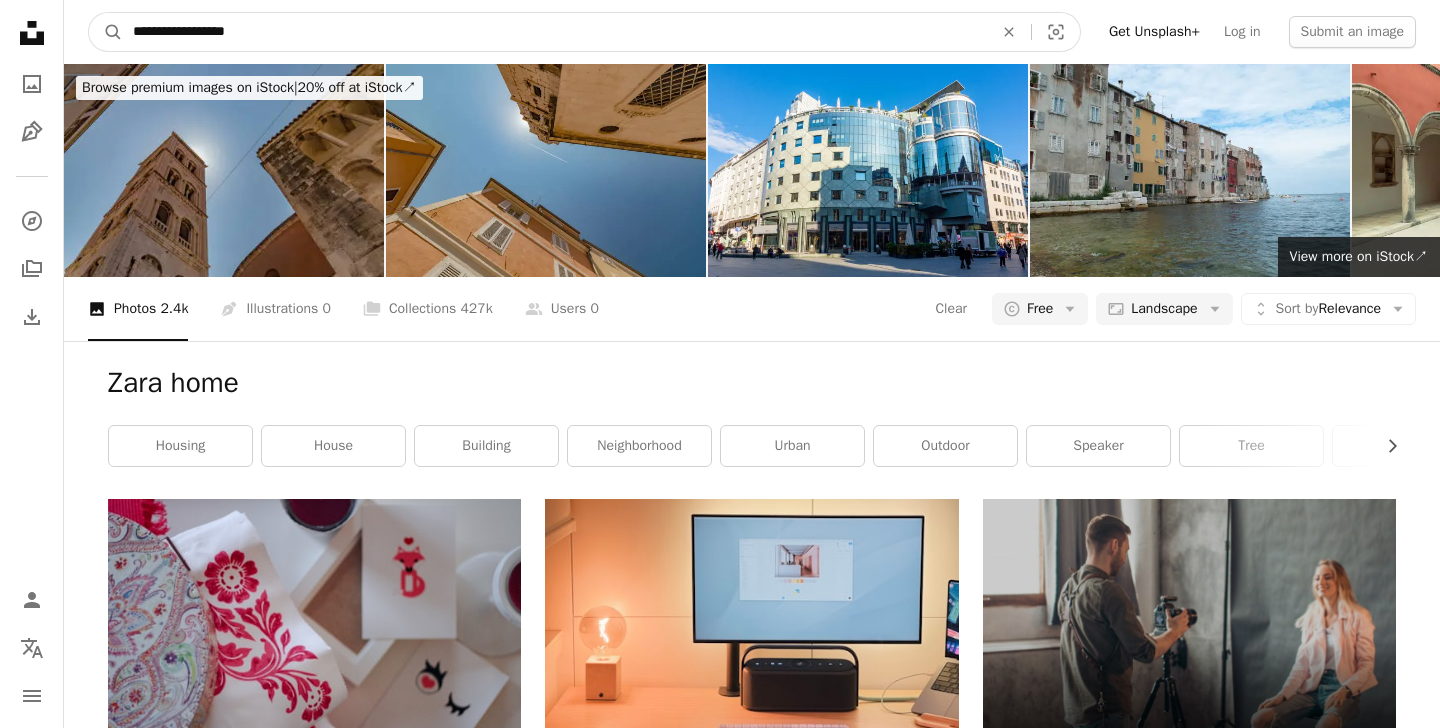 type on "**********" 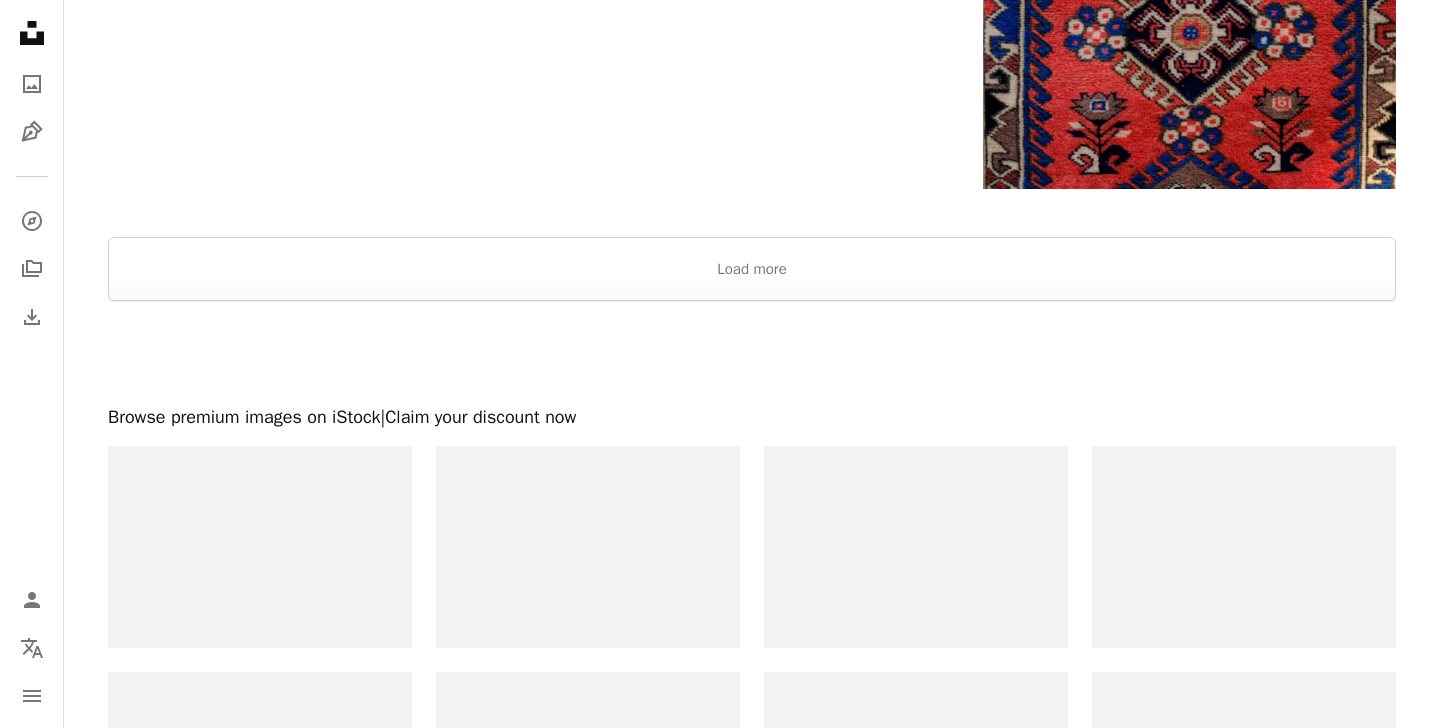 scroll, scrollTop: 2656, scrollLeft: 0, axis: vertical 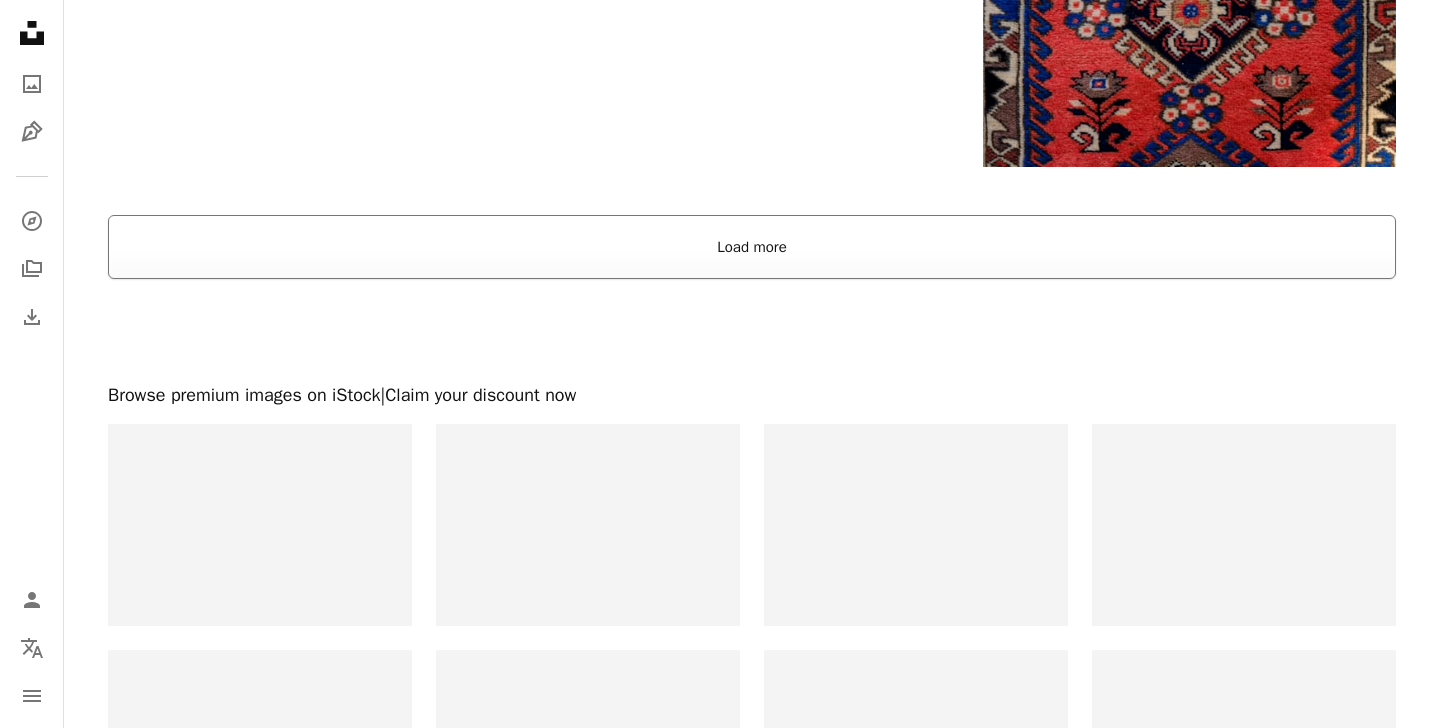 click on "Load more" at bounding box center (752, 247) 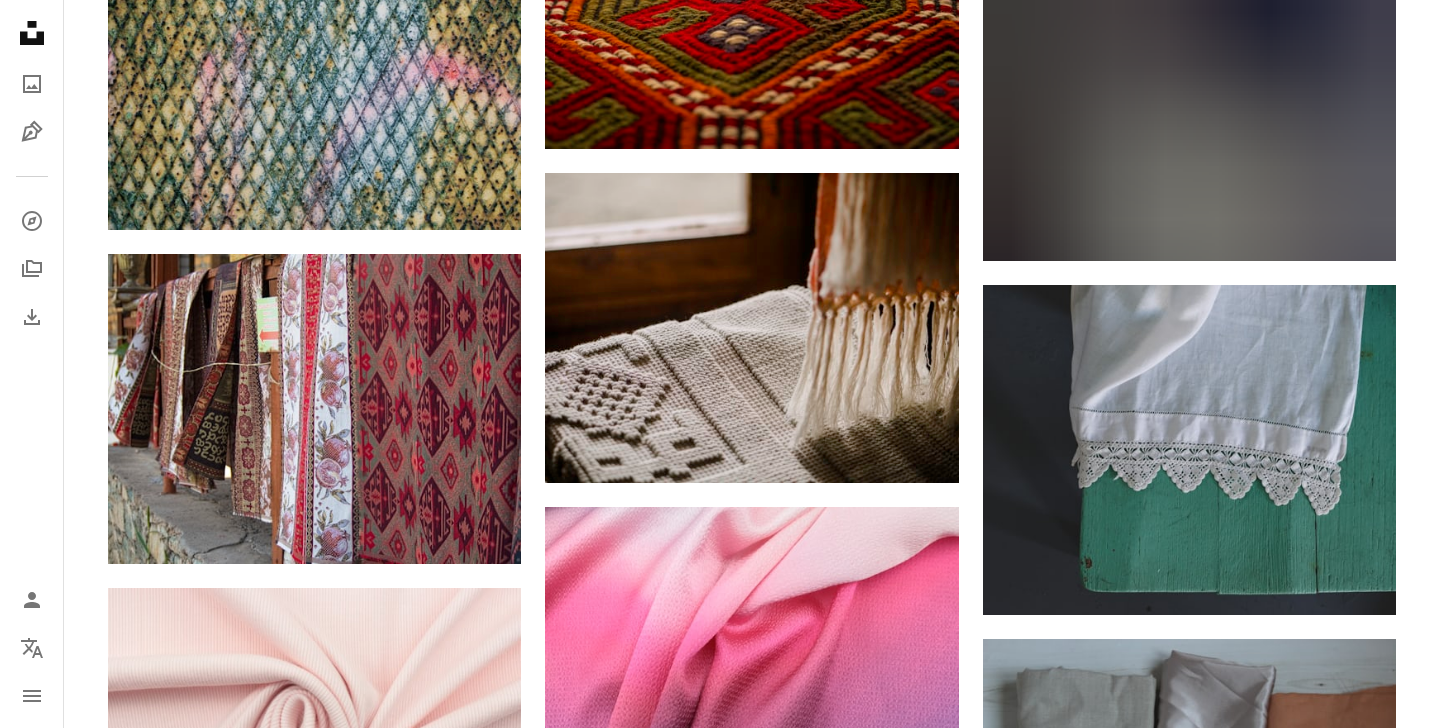 scroll, scrollTop: 10057, scrollLeft: 0, axis: vertical 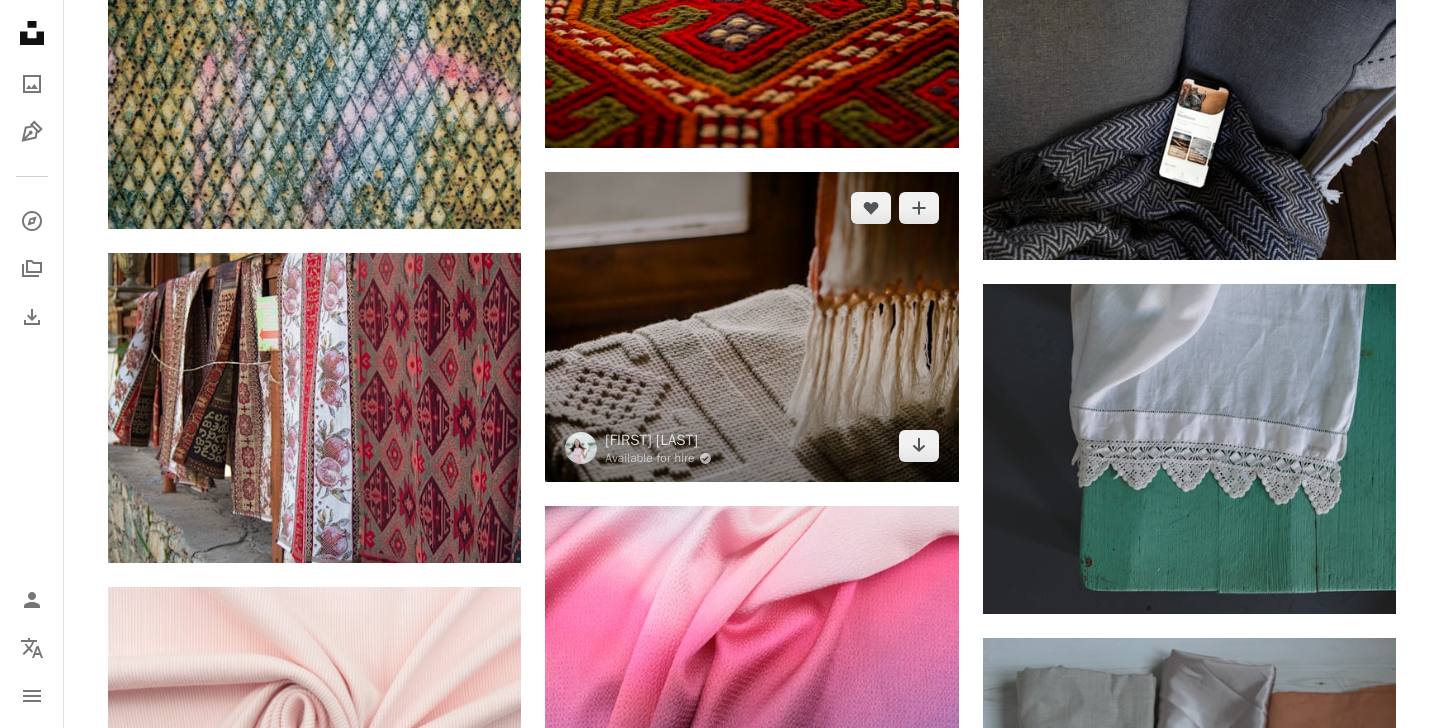 click at bounding box center (751, 327) 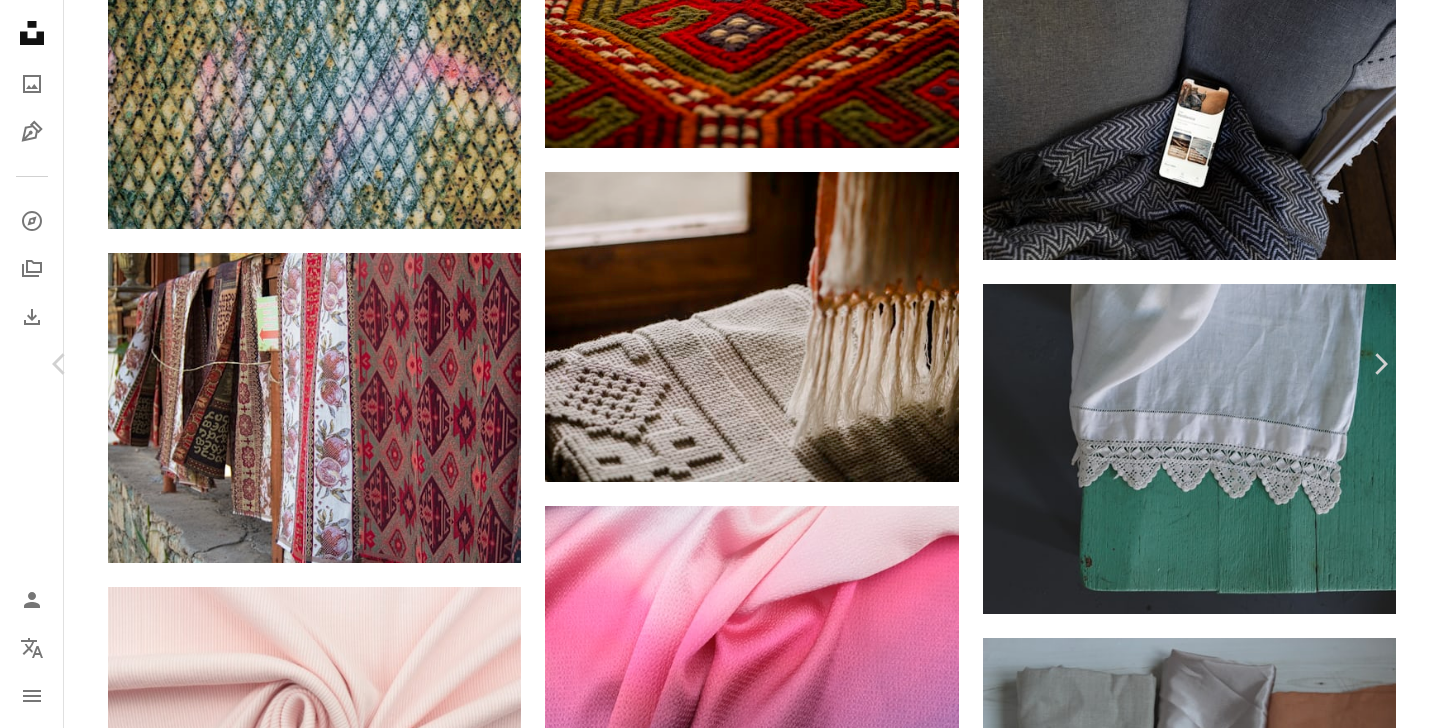 scroll, scrollTop: 1719, scrollLeft: 0, axis: vertical 